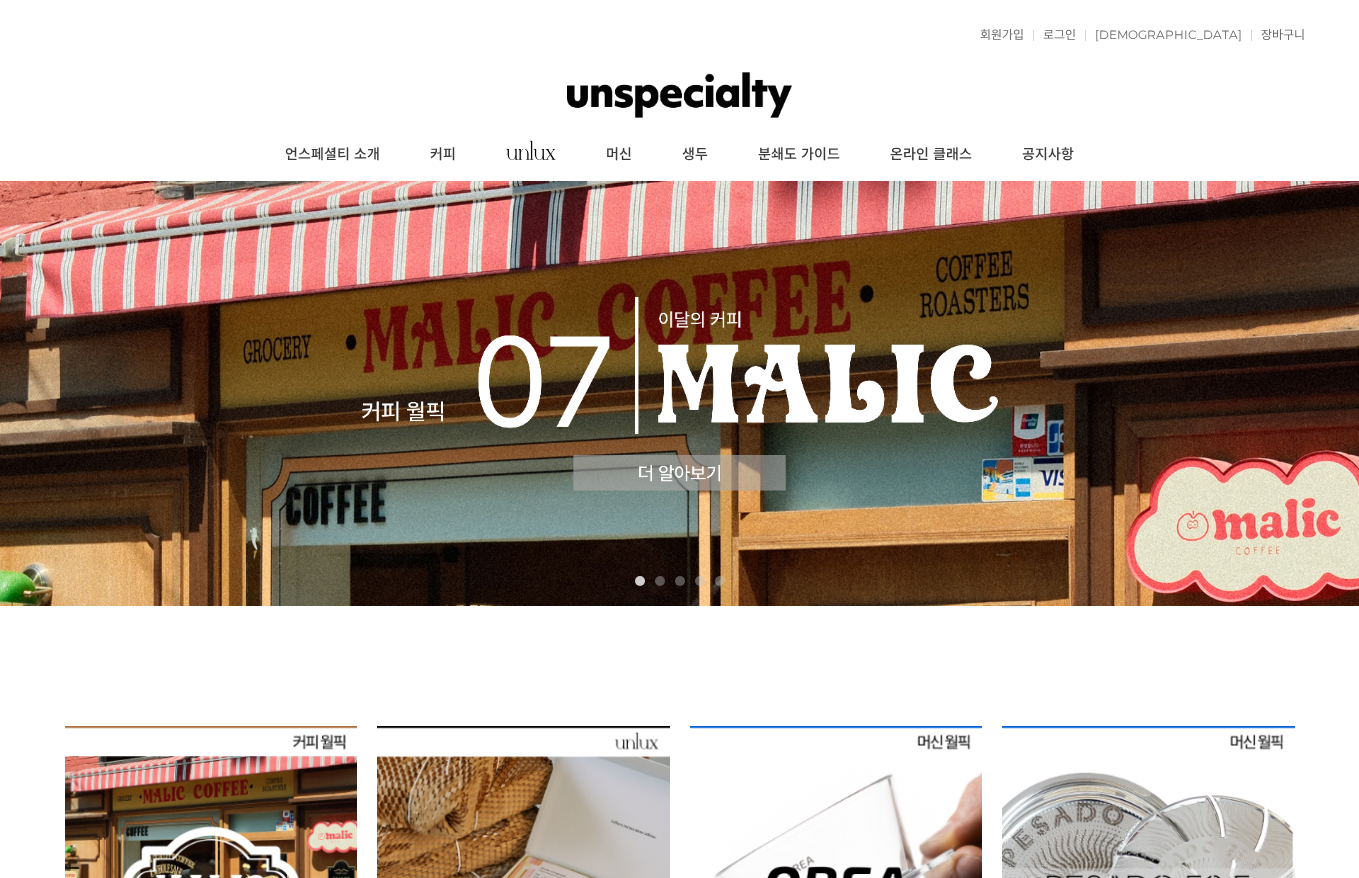 scroll, scrollTop: 0, scrollLeft: 0, axis: both 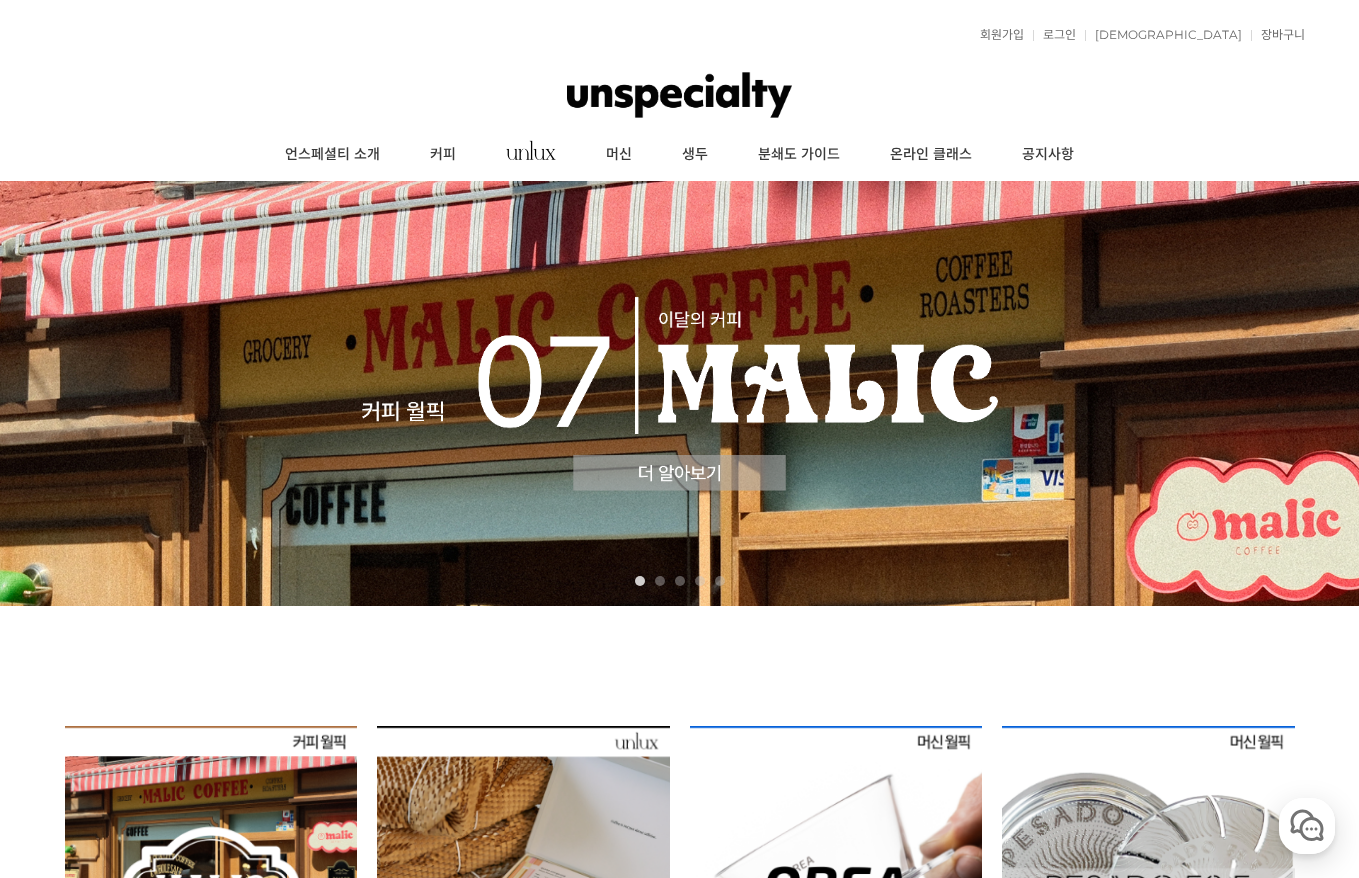 click at bounding box center (679, 393) 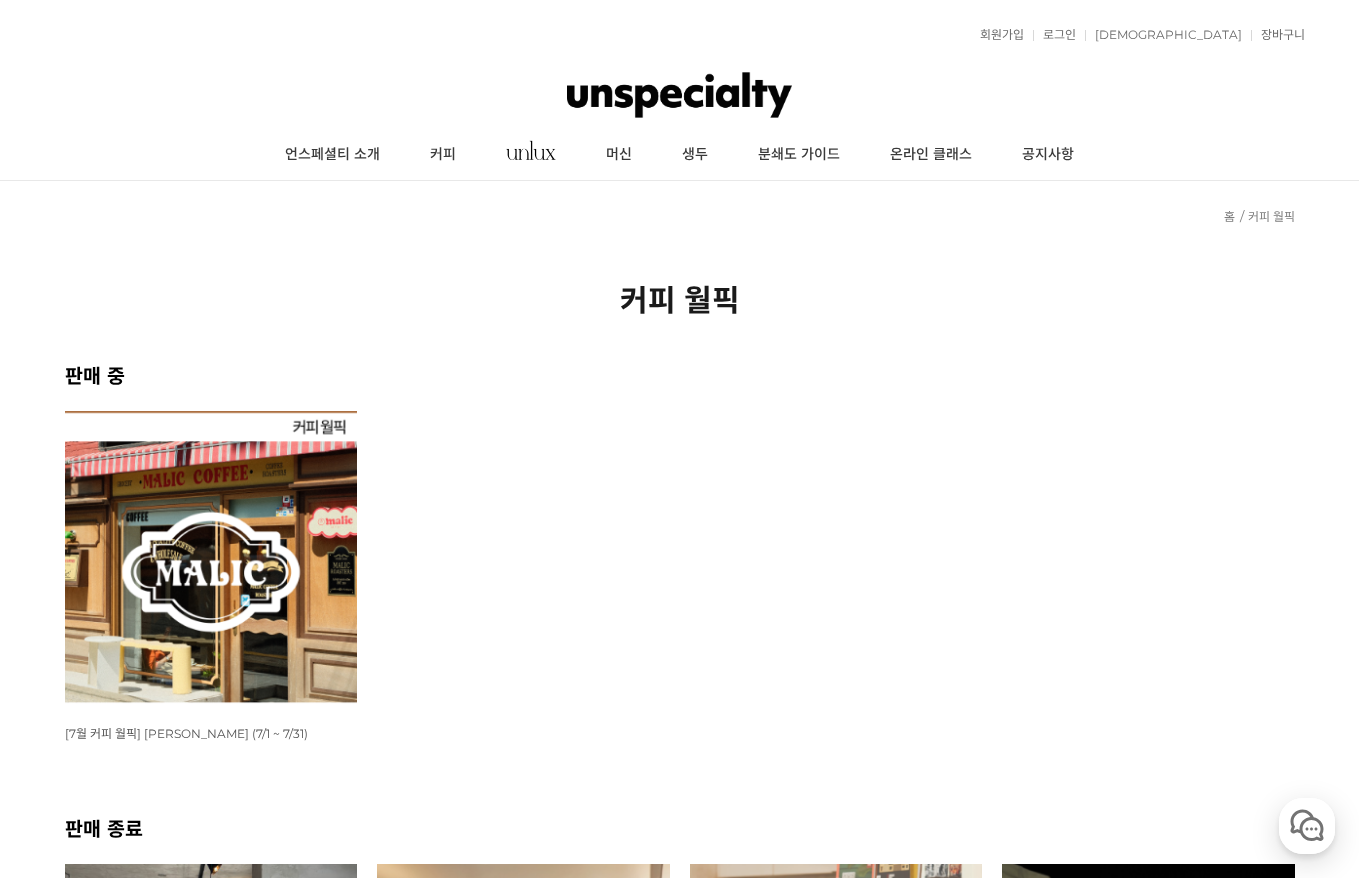 scroll, scrollTop: 0, scrollLeft: 0, axis: both 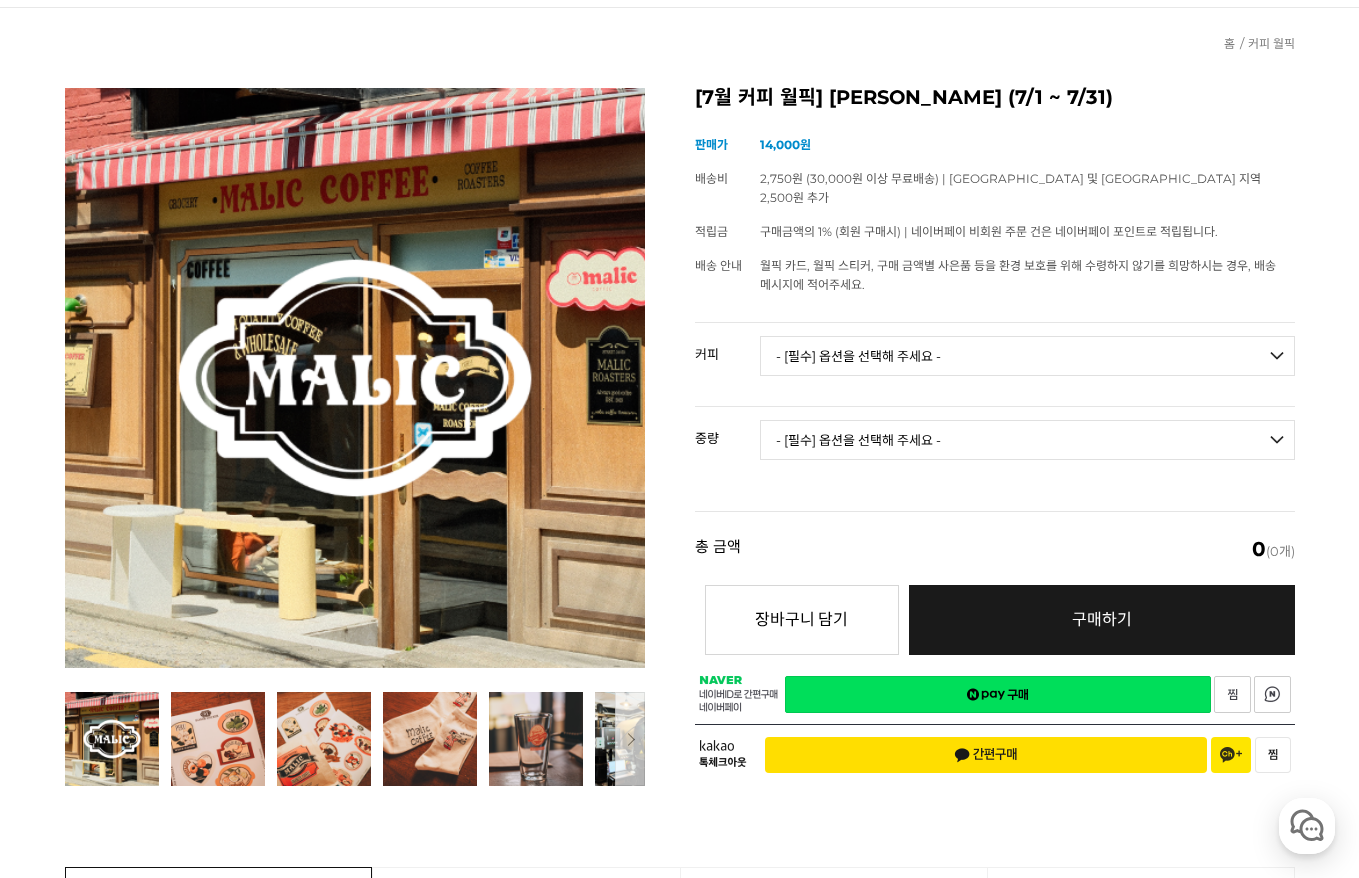 click on "- [필수] 옵션을 선택해 주세요 - ------------------- 언스페셜티 분쇄도 가이드 종이(주문 1개당 최대 1개 제공) [PERSON_NAME] (언스페셜티 블렌드) 애플 쥬스 (언스페셜티 블렌드) 허니 자몽 쥬스 (언스페셜티 블렌드) [기획상품] 2024 Best of Panama 3종 10g 레시피팩 프루티 블렌드 마일드 블렌드 모닝 블렌드 #1 탄자니아 아카시아 힐스 게이샤 AA 풀리 워시드 [품절] #2 콜롬비아 포파얀 슈가케인 디카페인 #3 에티오피아 알로 타미루 미리가 74158 워시드 #4 에티오피아 첼베사 워시드 디카페인 #5 케냐 뚱구리 AB 풀리 워시드 [품절] #6 에티오피아 버그 우 셀렉션 에얼룸 내추럴 (Lot2) [품절] #7 에티오피아 알로 타미루 무라고 74158 클래식 워시드 #8 케냐 은가라투아 AB 워시드 (Lot 159) [품절] [7.4 오픈] #9 온두라스 마리사벨 카바예로 파카마라 워시드 #24 [PERSON_NAME]" at bounding box center [1027, 356] 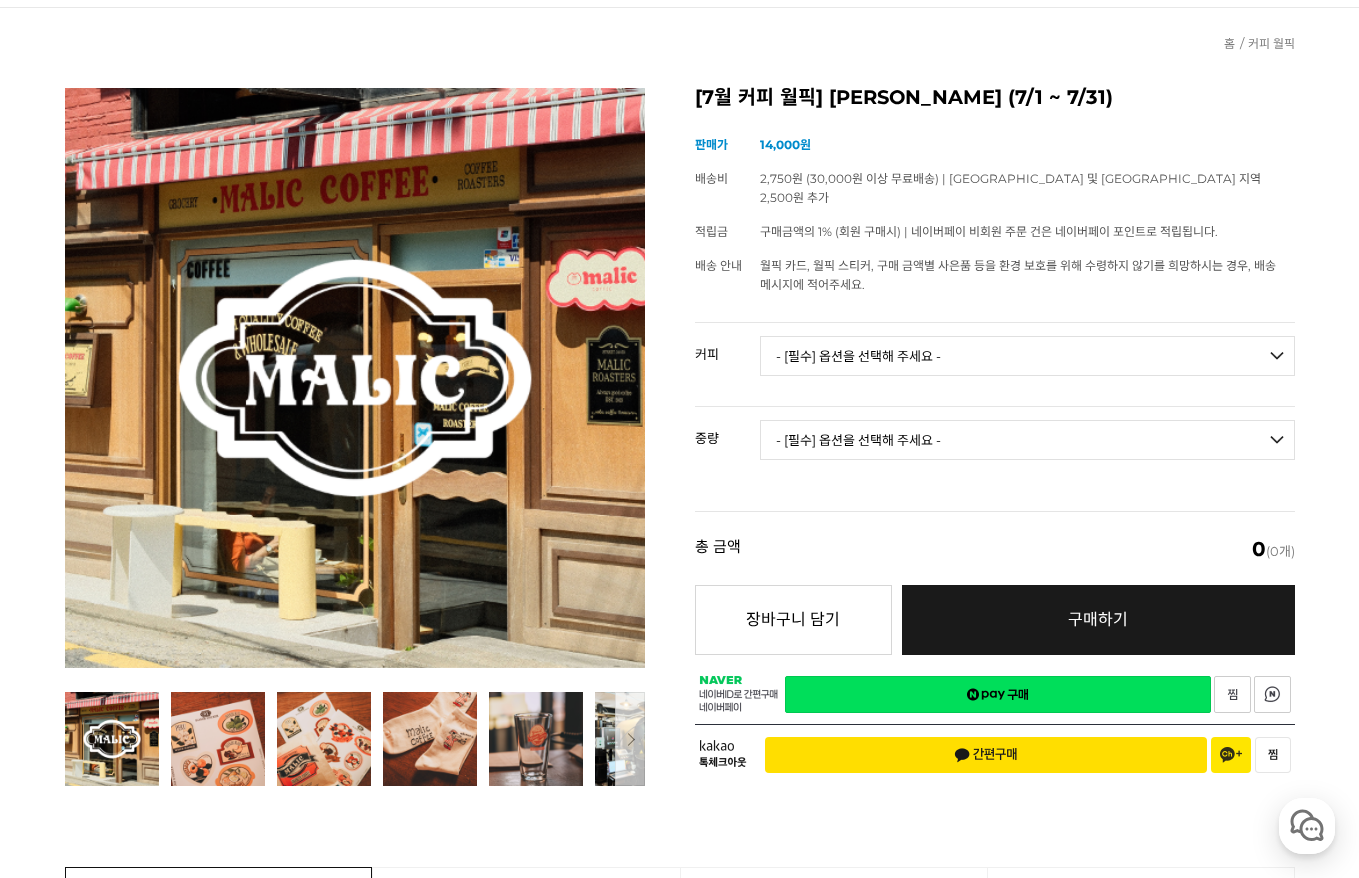 select on "[7.7 오픈] #29 파나마 핀카 레리다 게이샤 워시드" 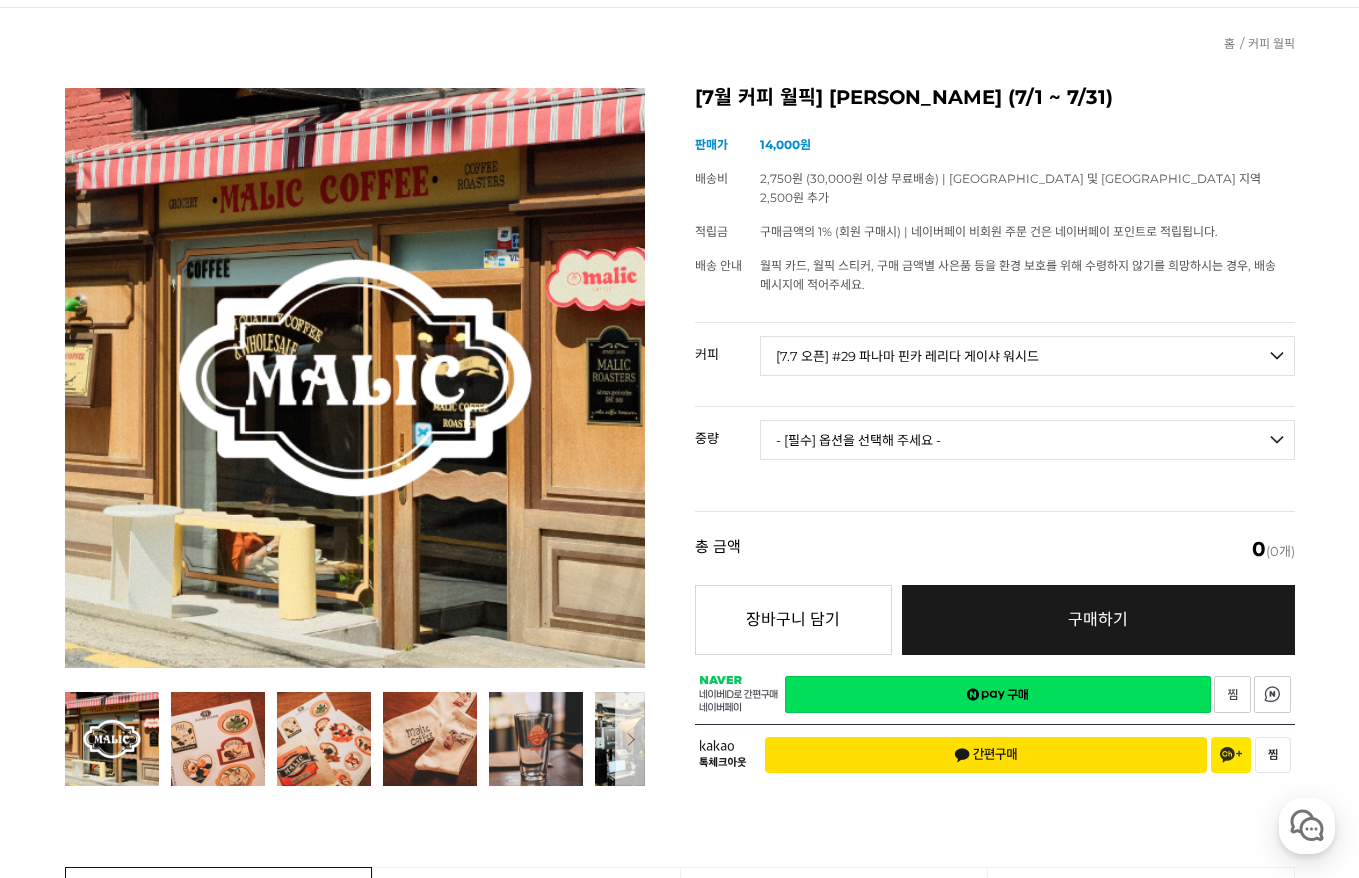 select on "100g" 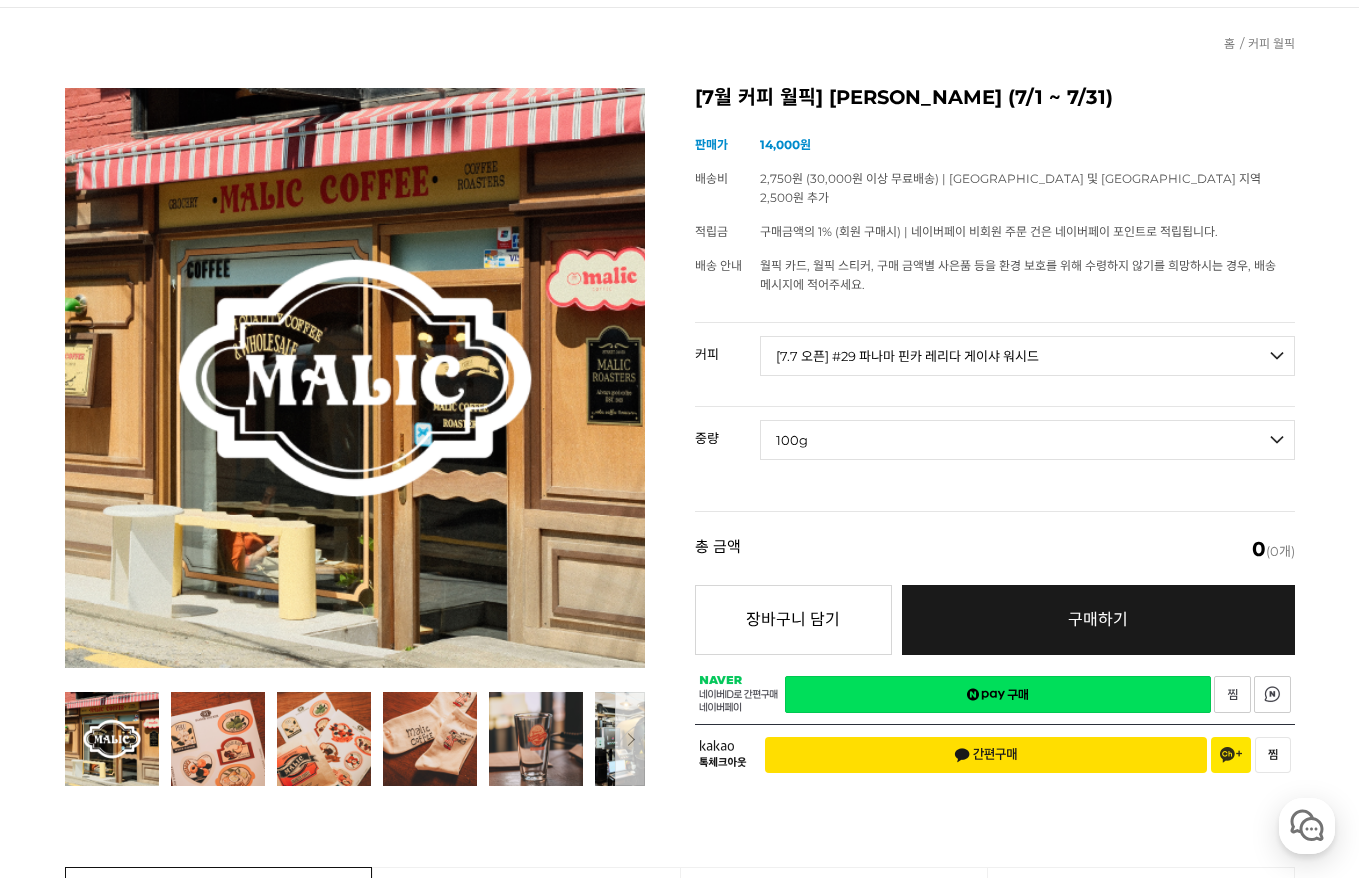 select on "*" 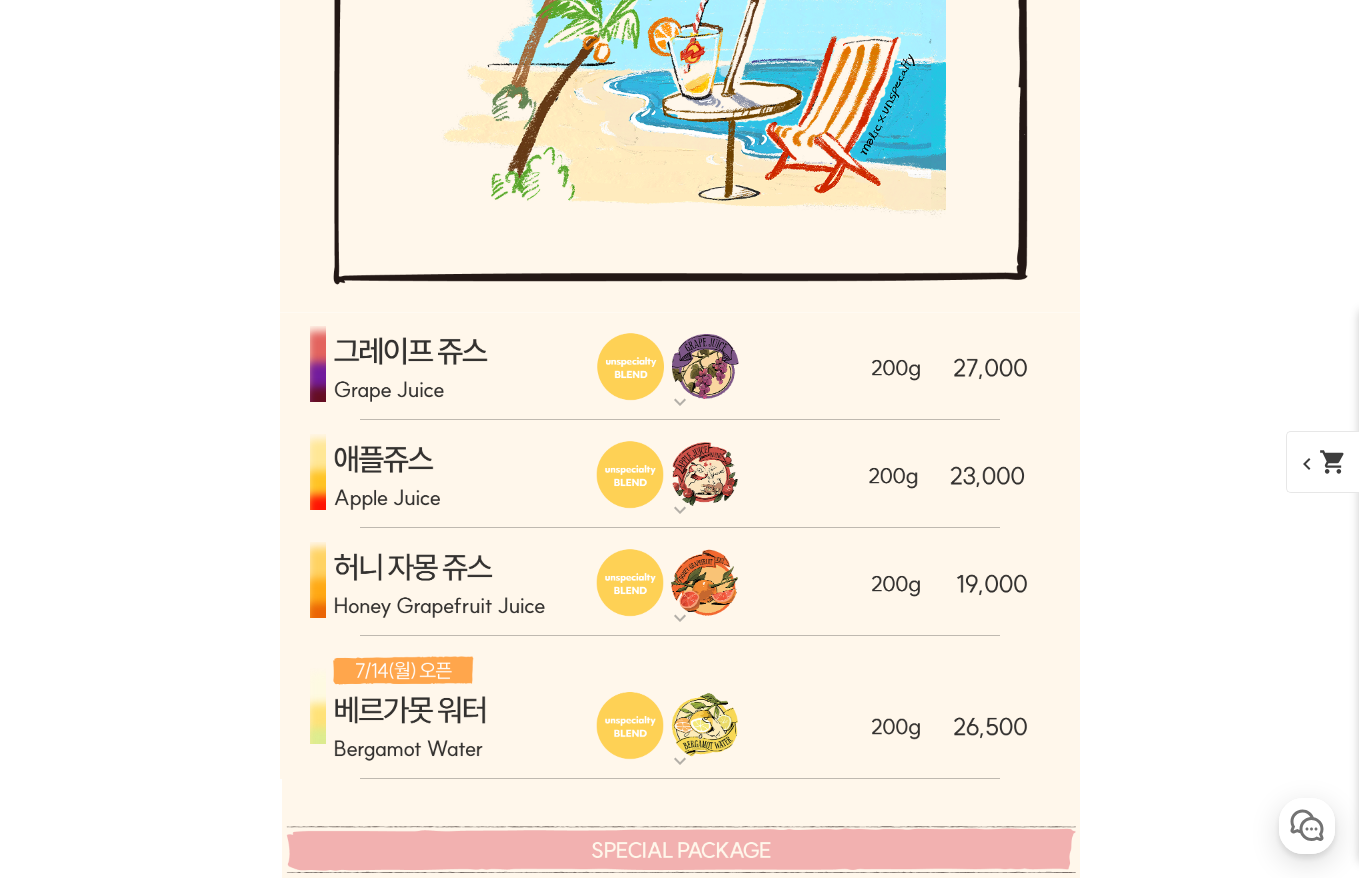 scroll, scrollTop: 6030, scrollLeft: 0, axis: vertical 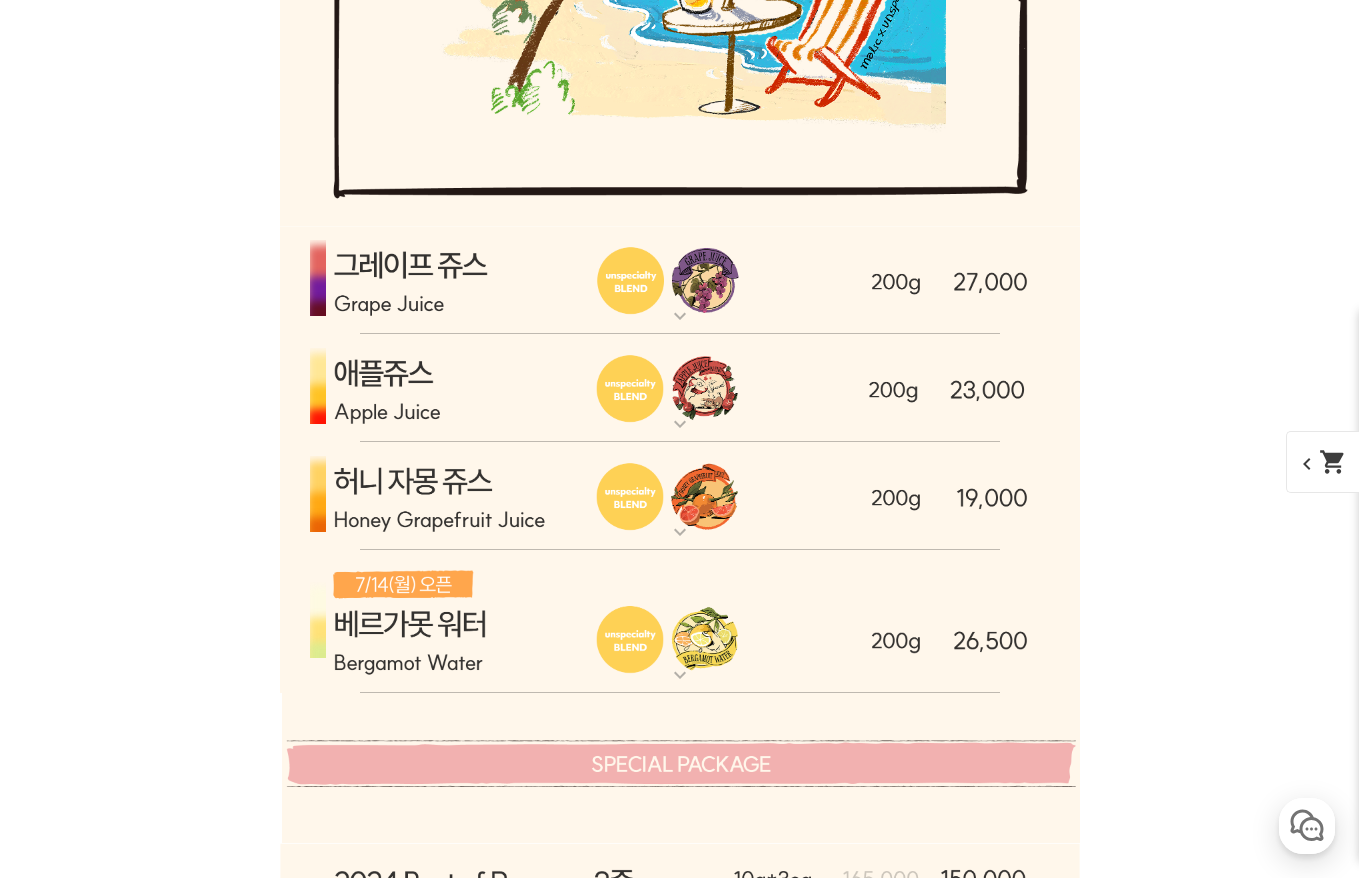 click at bounding box center [680, 622] 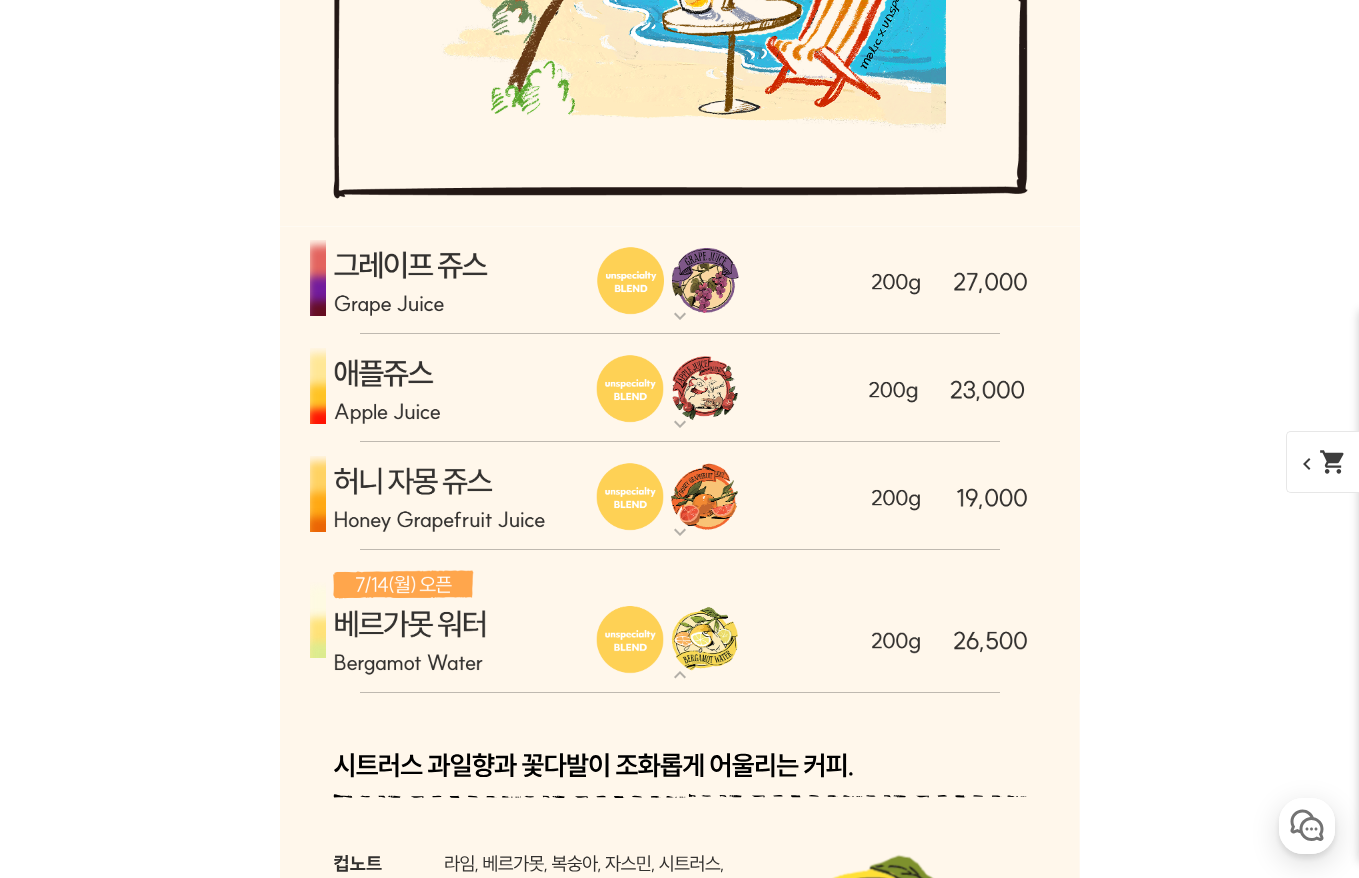 scroll, scrollTop: 6227, scrollLeft: 0, axis: vertical 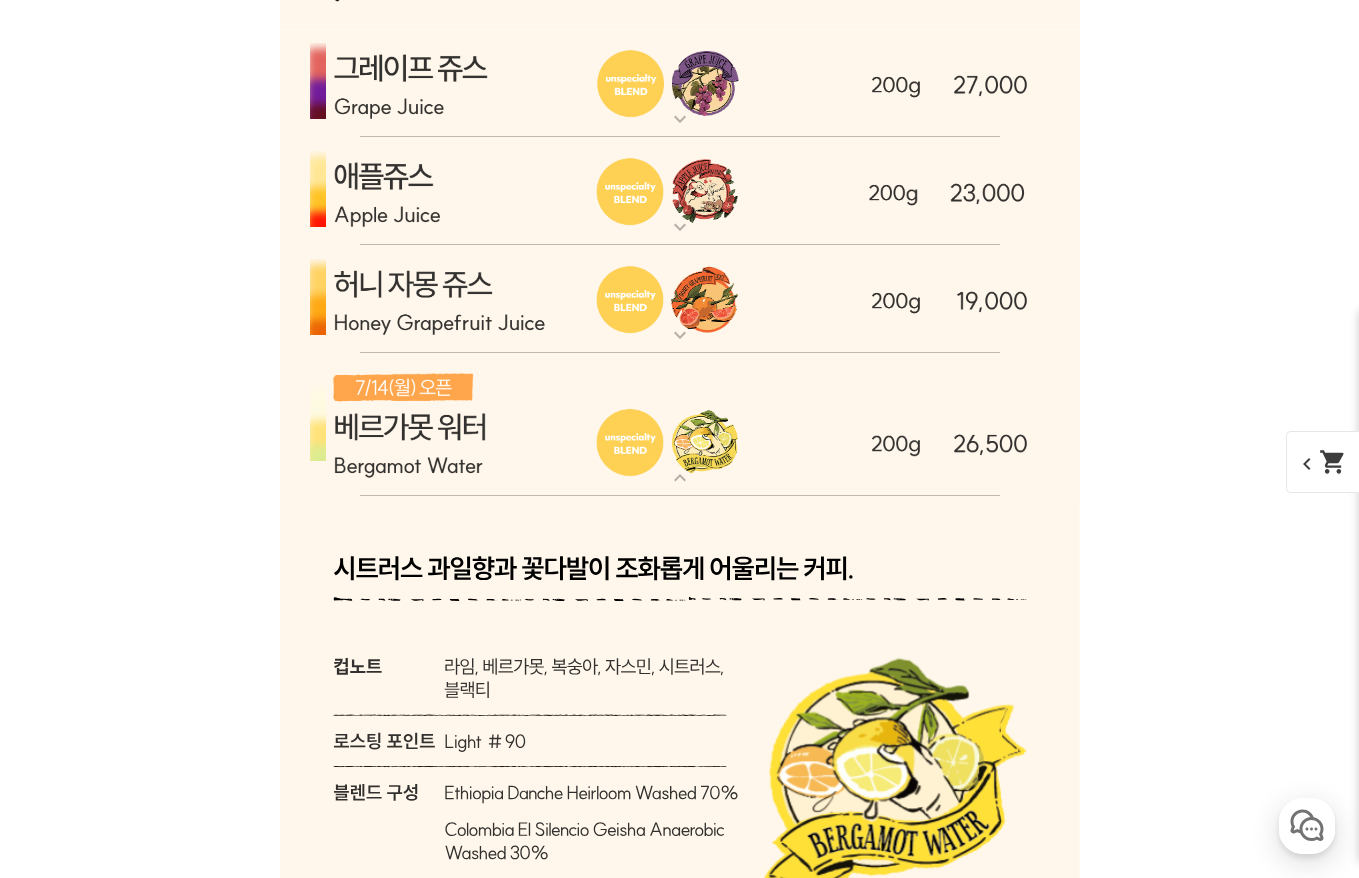 click on "expand_more" at bounding box center [680, 478] 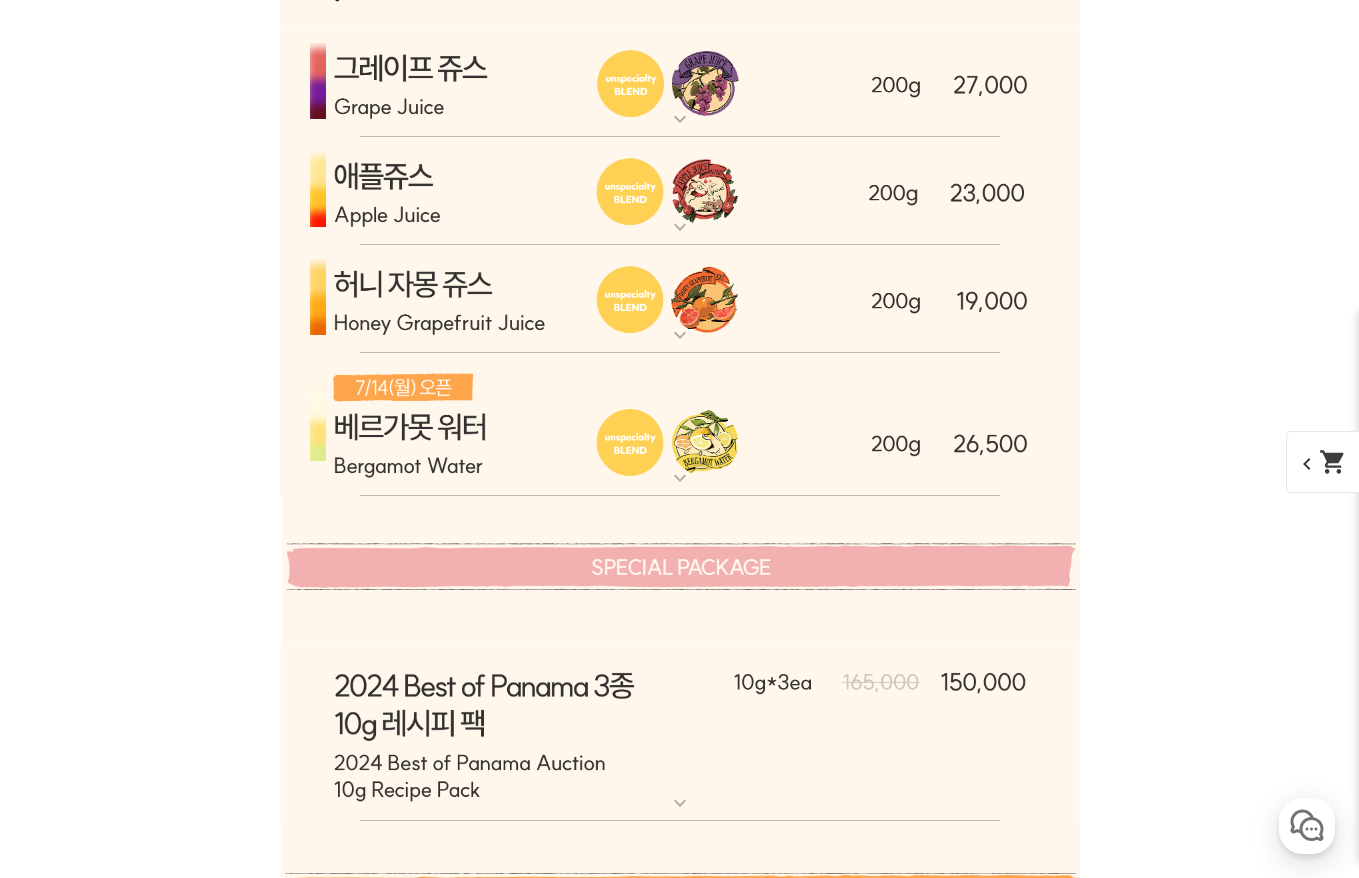 click at bounding box center [680, 299] 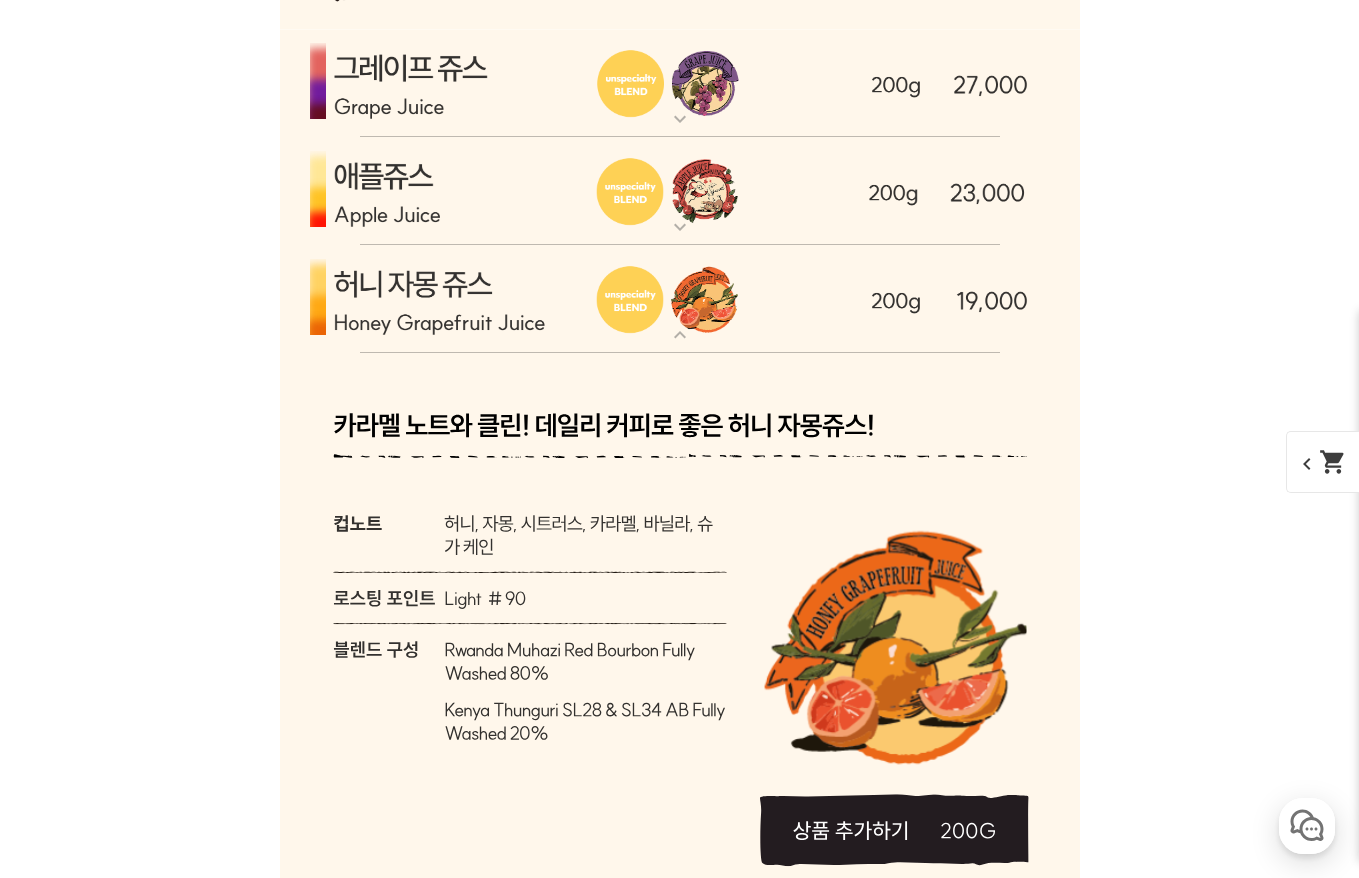 click at bounding box center (680, 191) 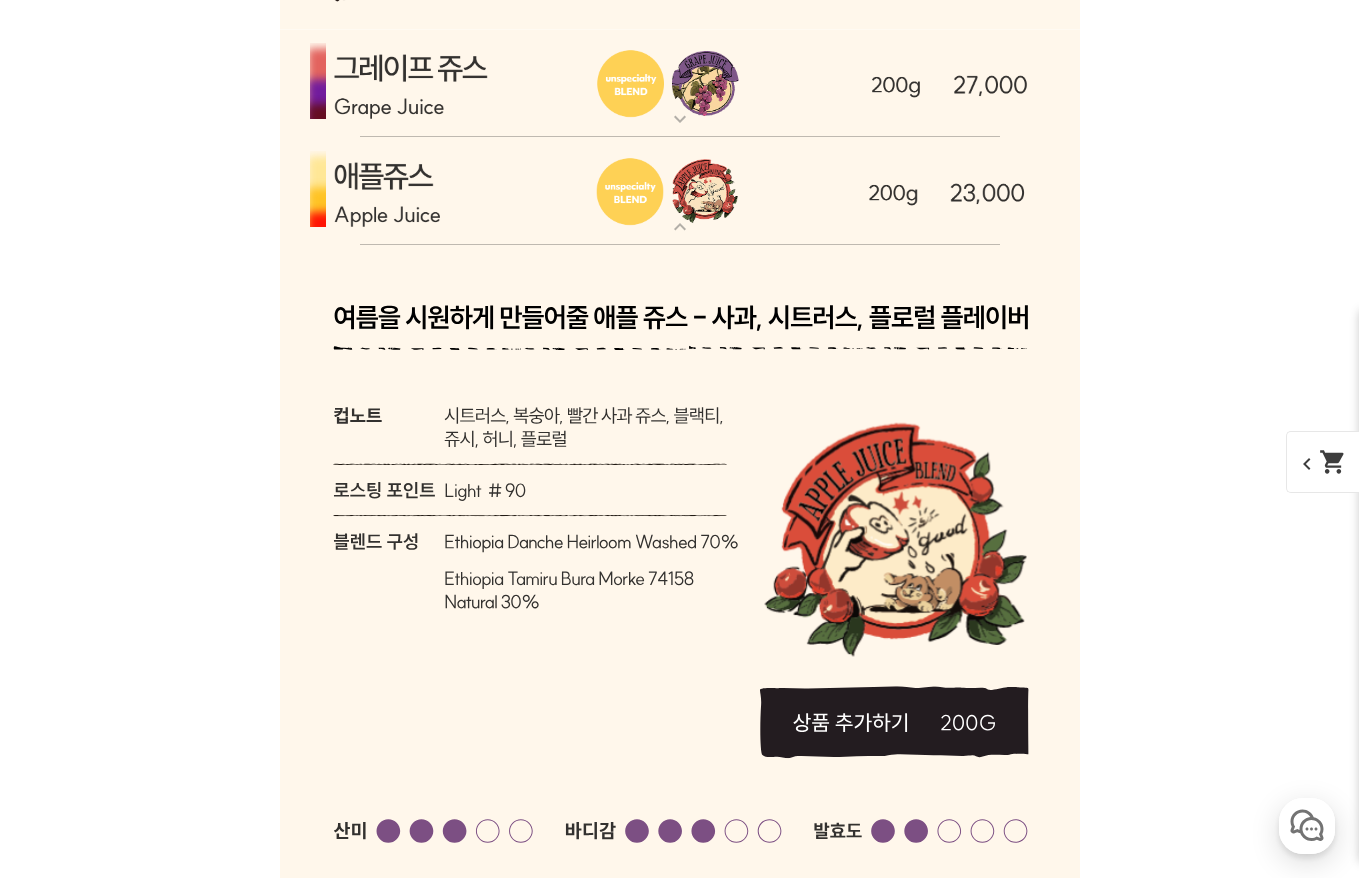 click at bounding box center (680, 191) 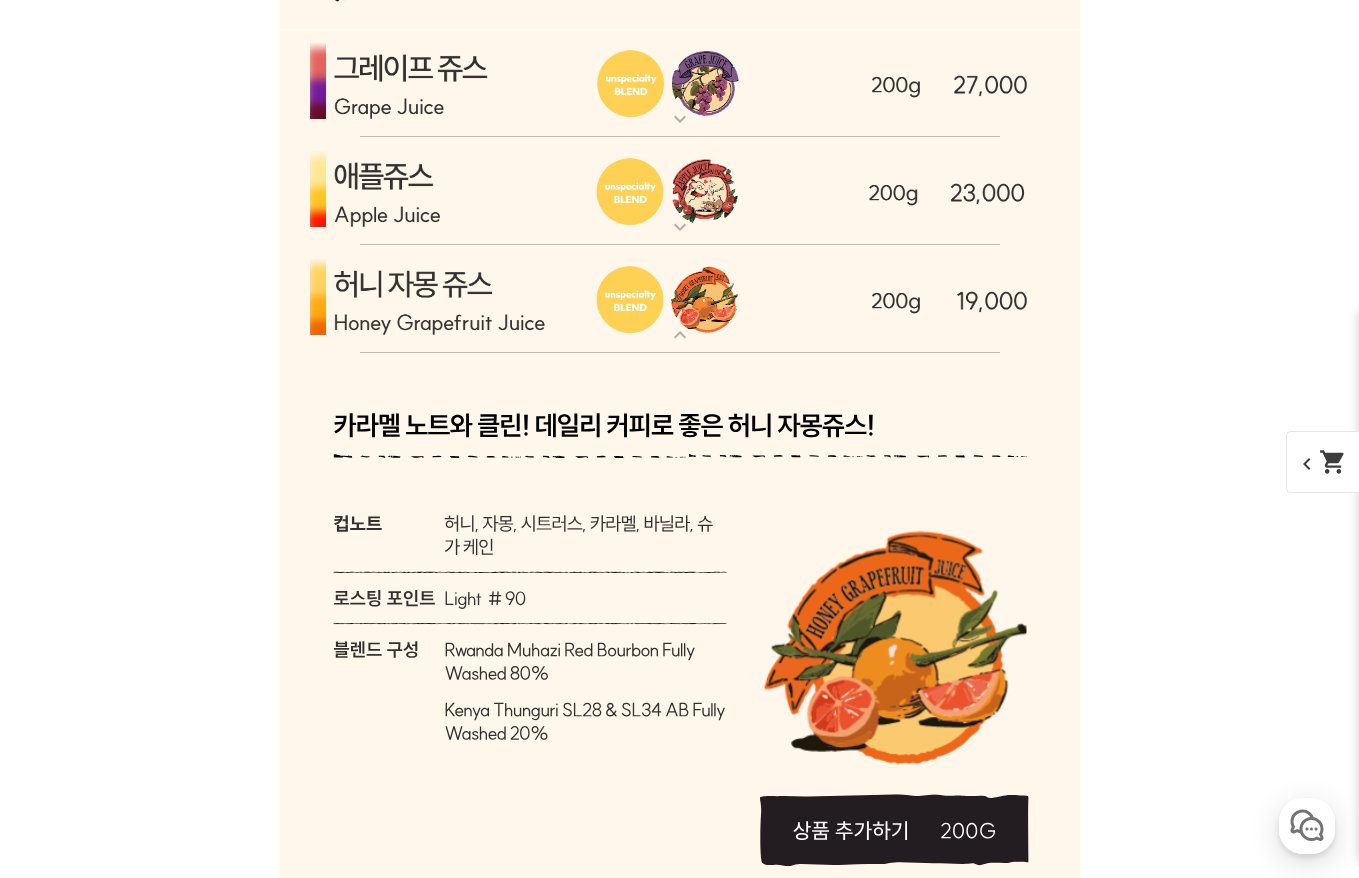 click at bounding box center [680, 299] 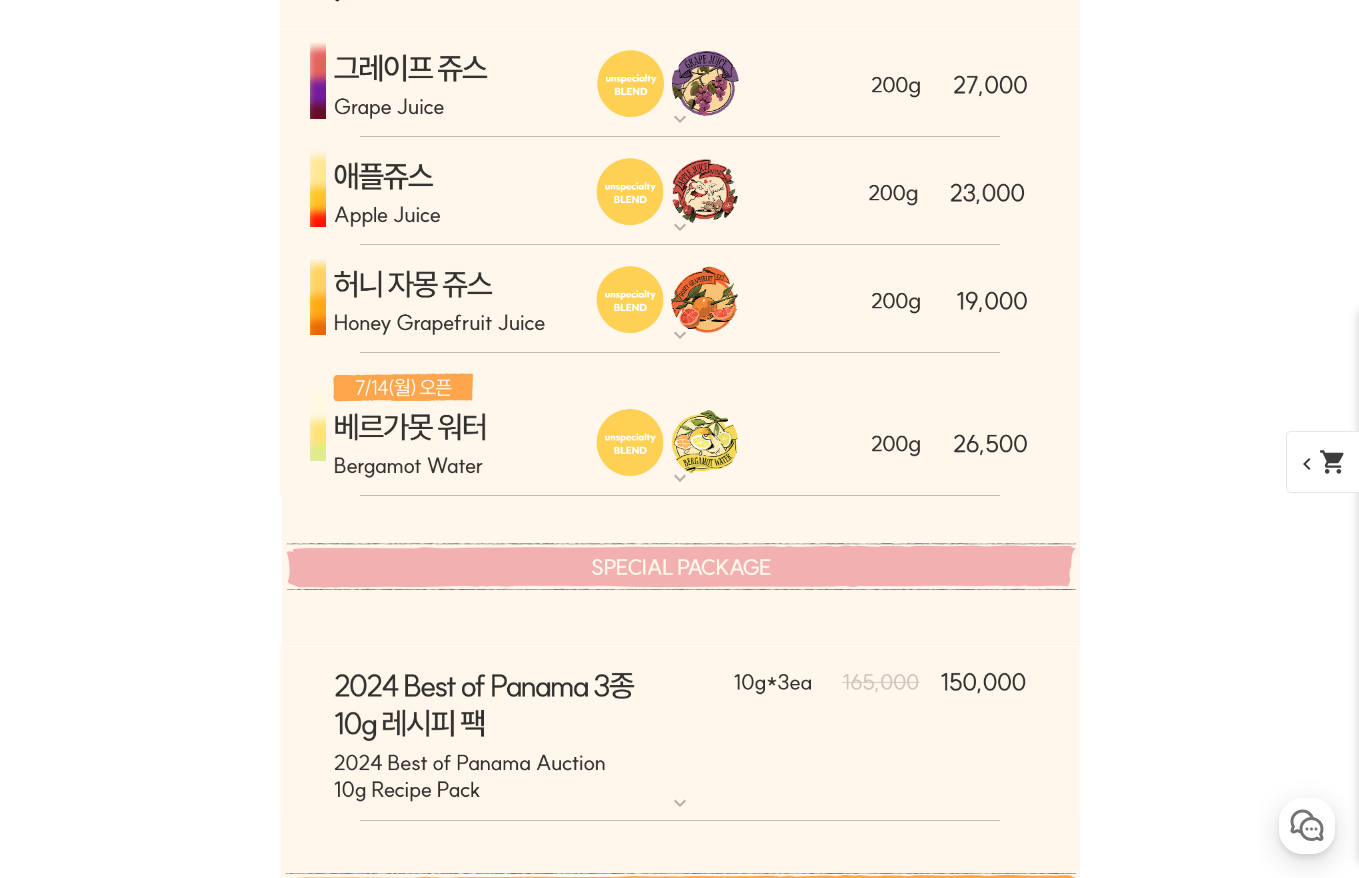 click at bounding box center [680, 299] 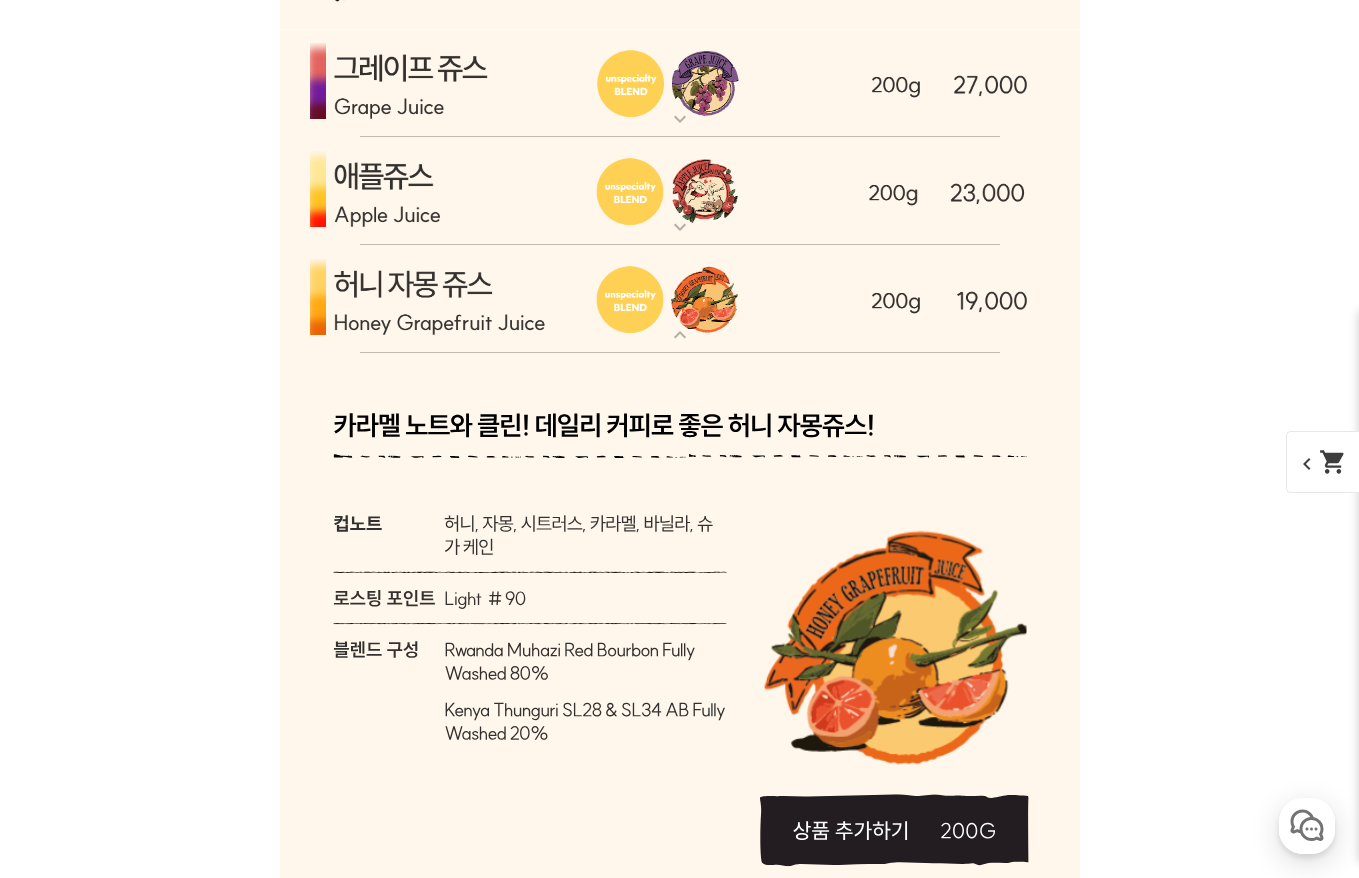 click at bounding box center (680, 83) 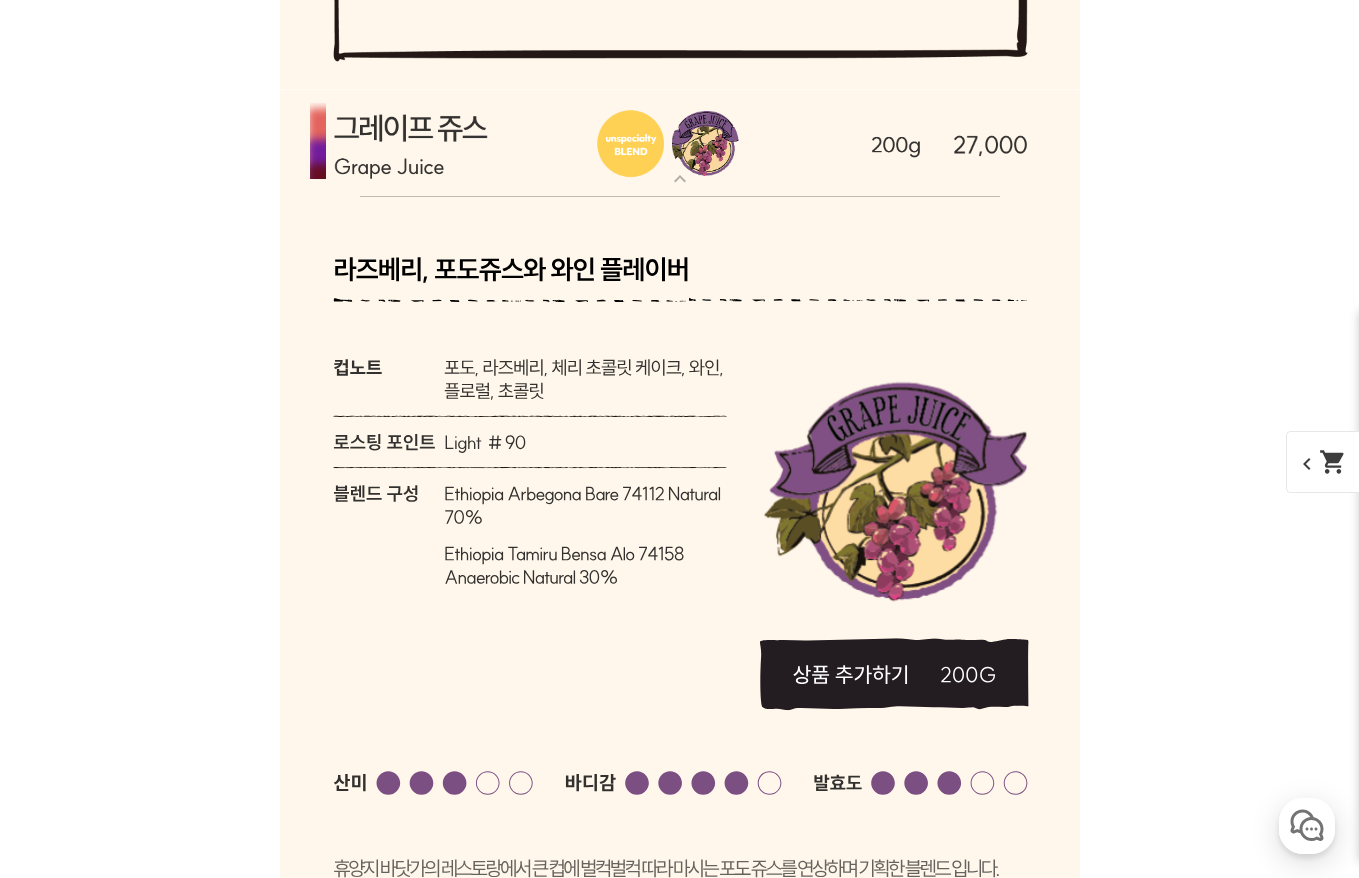 scroll, scrollTop: 6154, scrollLeft: 0, axis: vertical 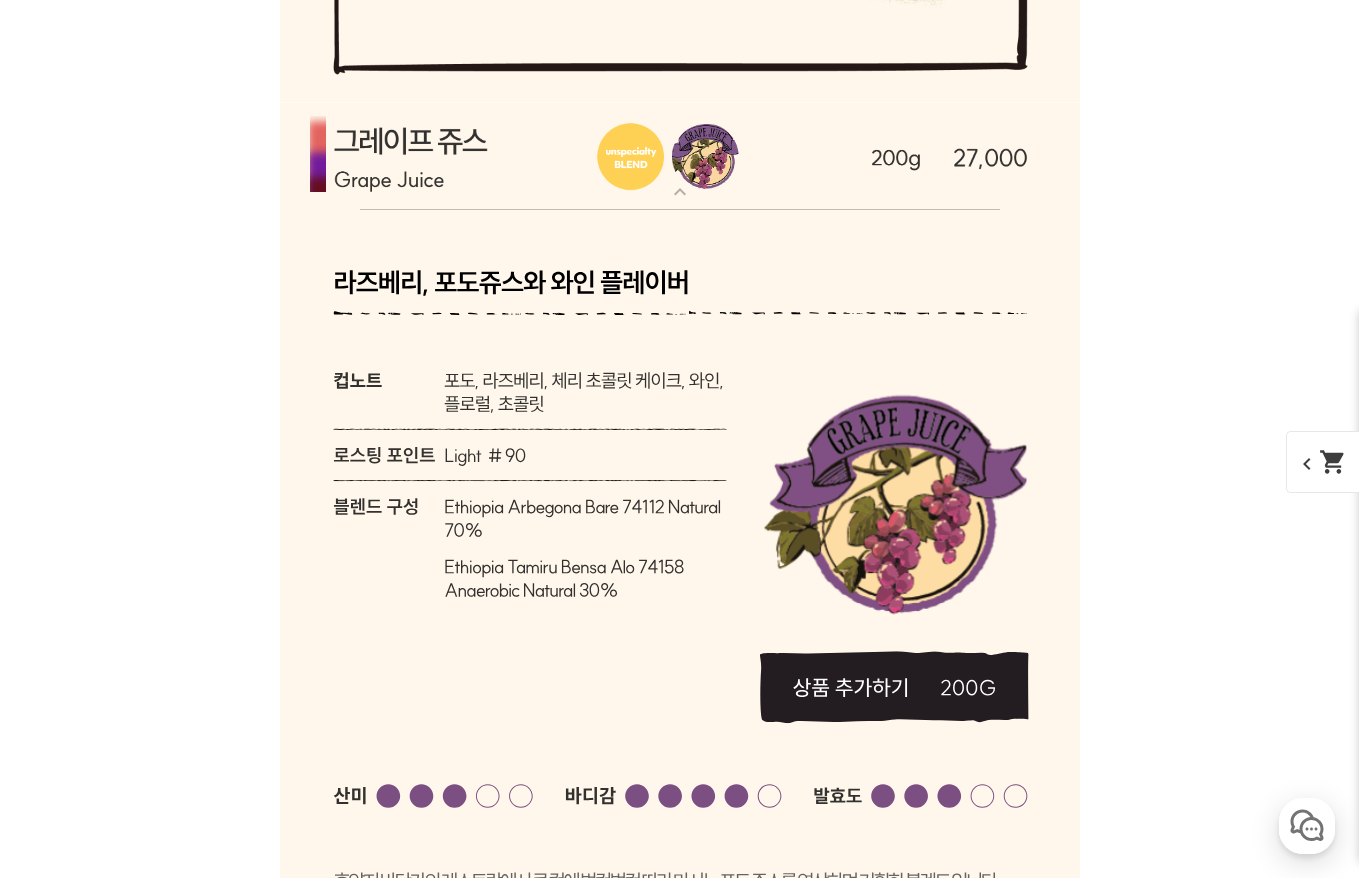 click at bounding box center [680, 156] 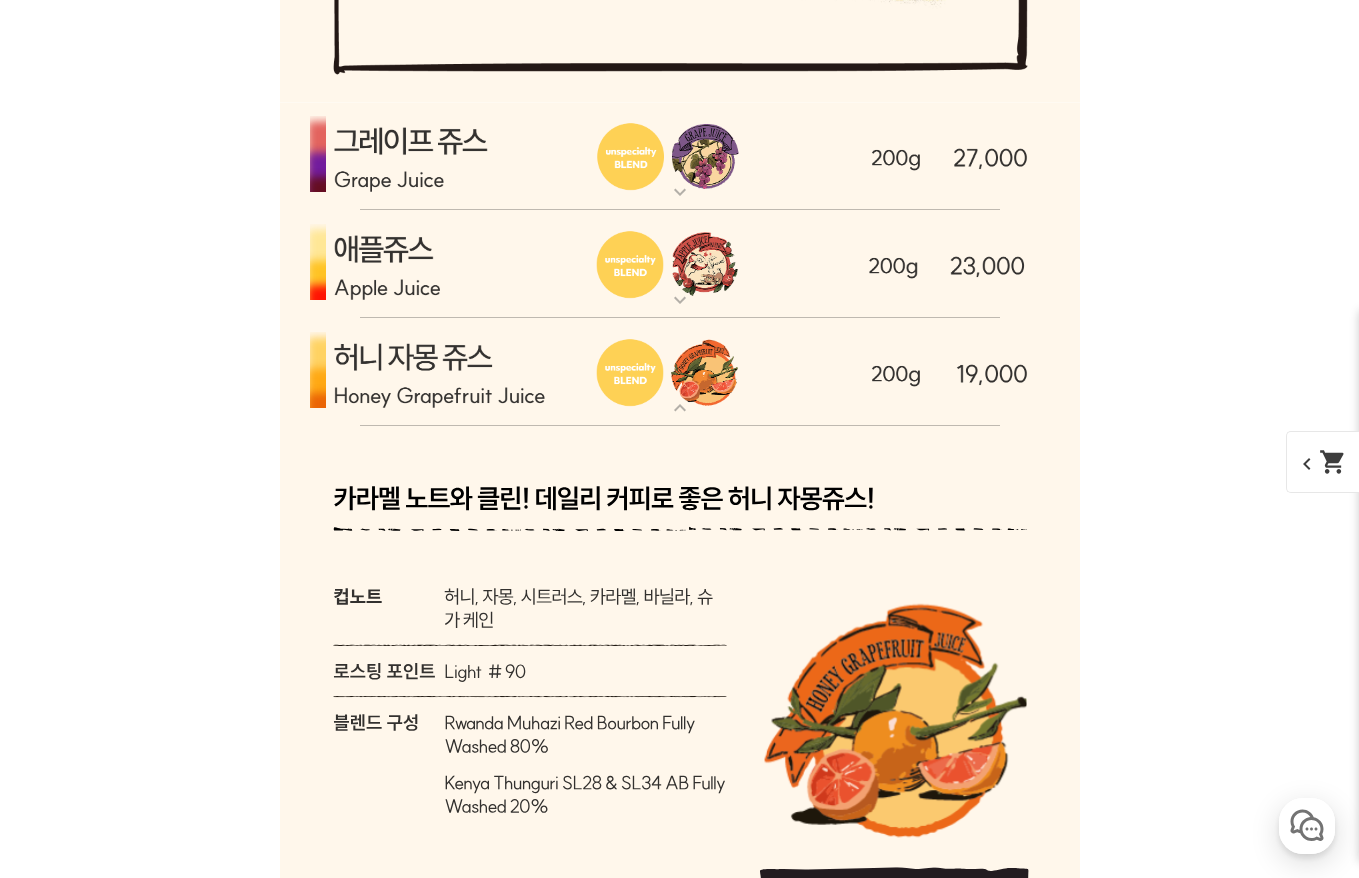 click on "expand_more" at bounding box center (680, 300) 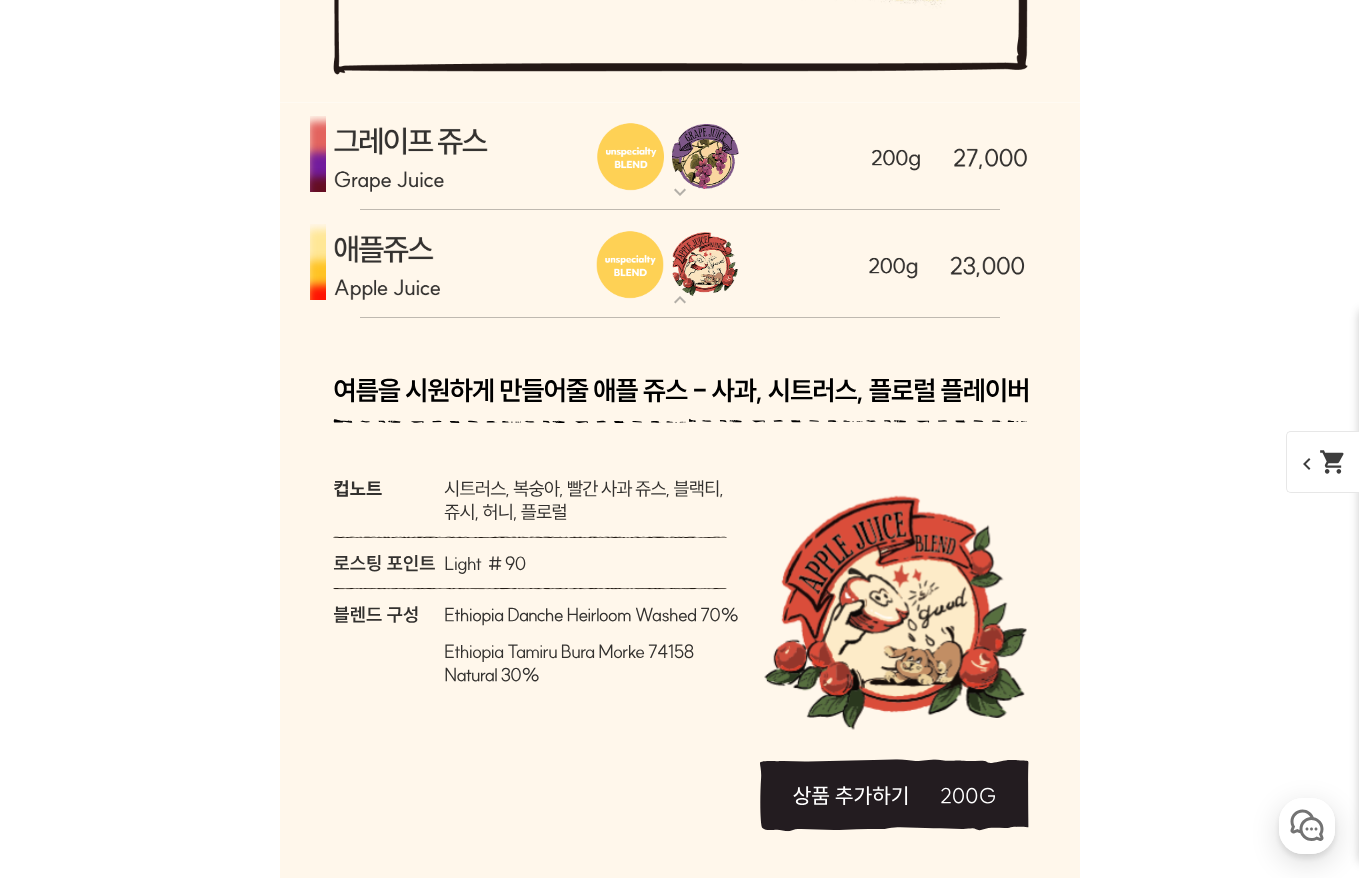 click on "expand_more" at bounding box center (680, 300) 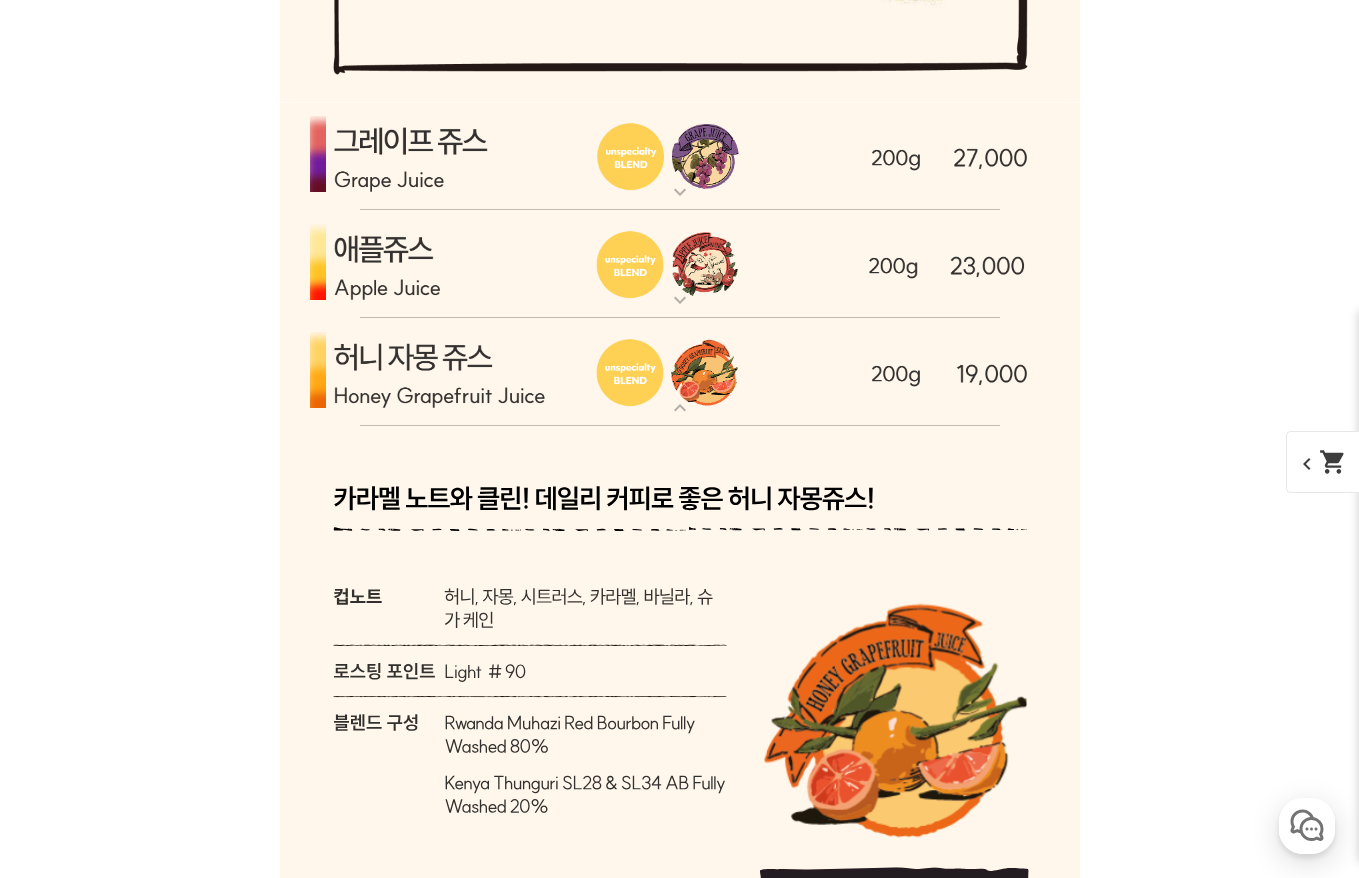 scroll, scrollTop: 6255, scrollLeft: 0, axis: vertical 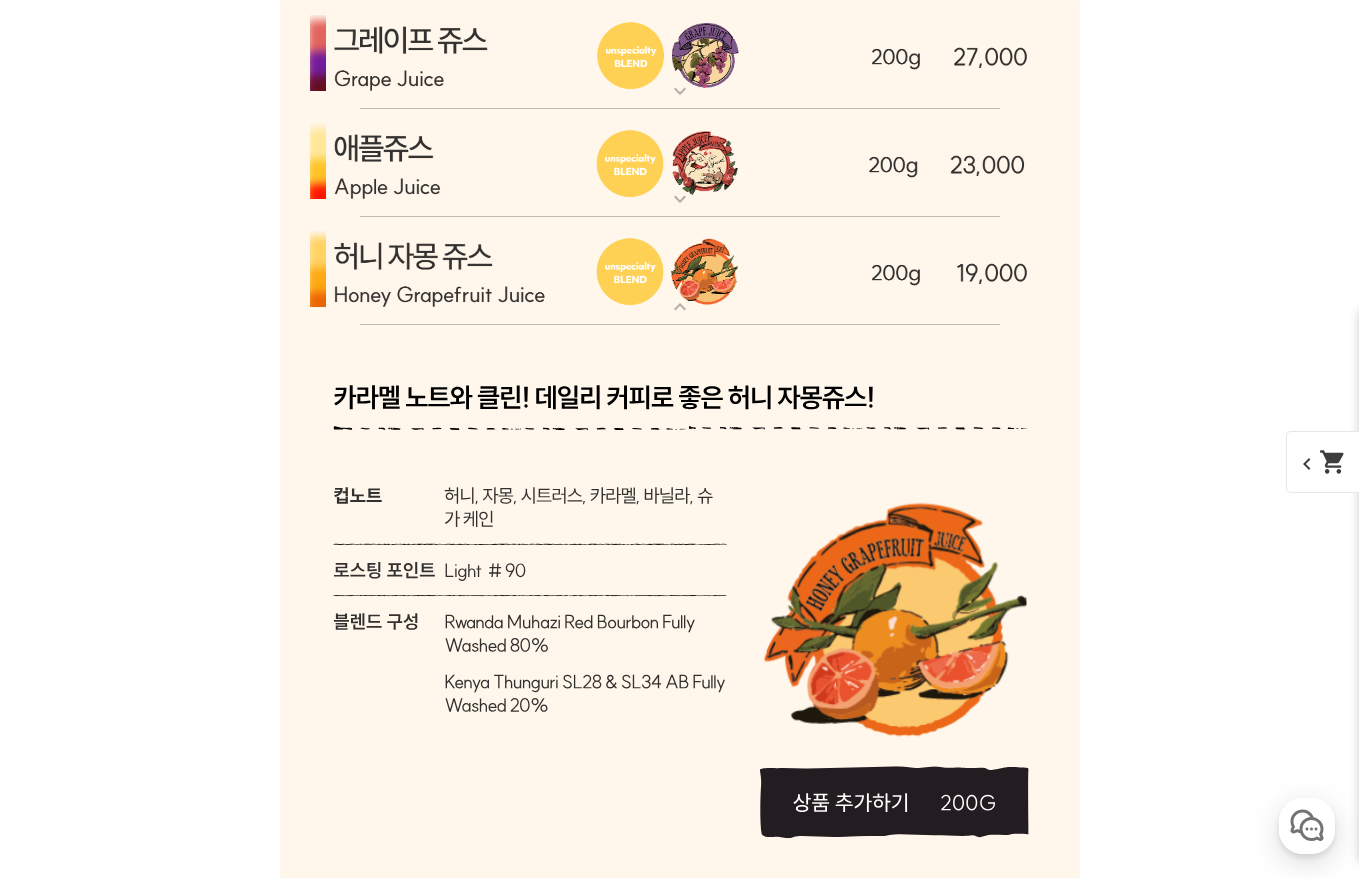 click on "expand_more" at bounding box center (680, 199) 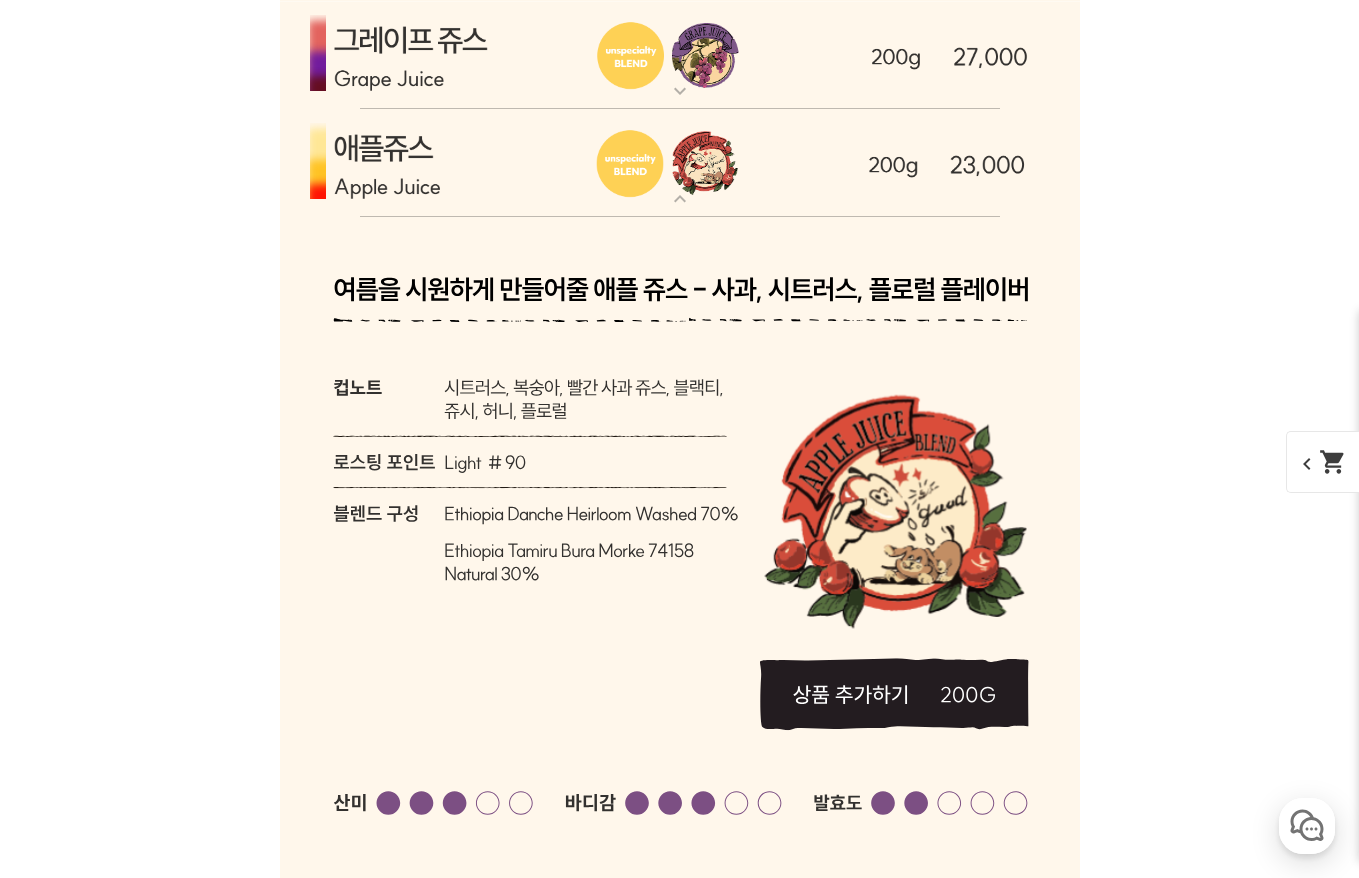 click at bounding box center (680, 55) 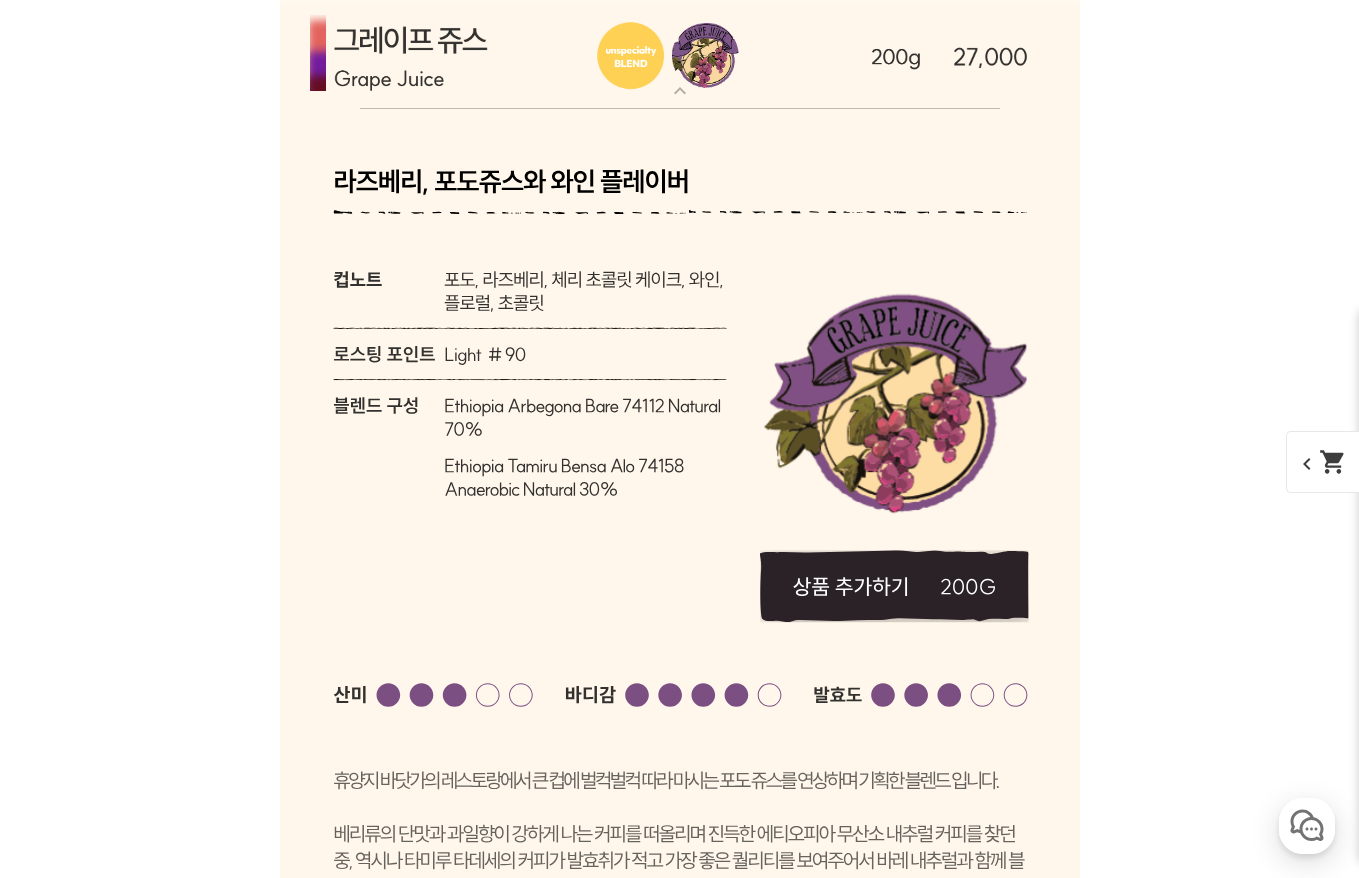 click 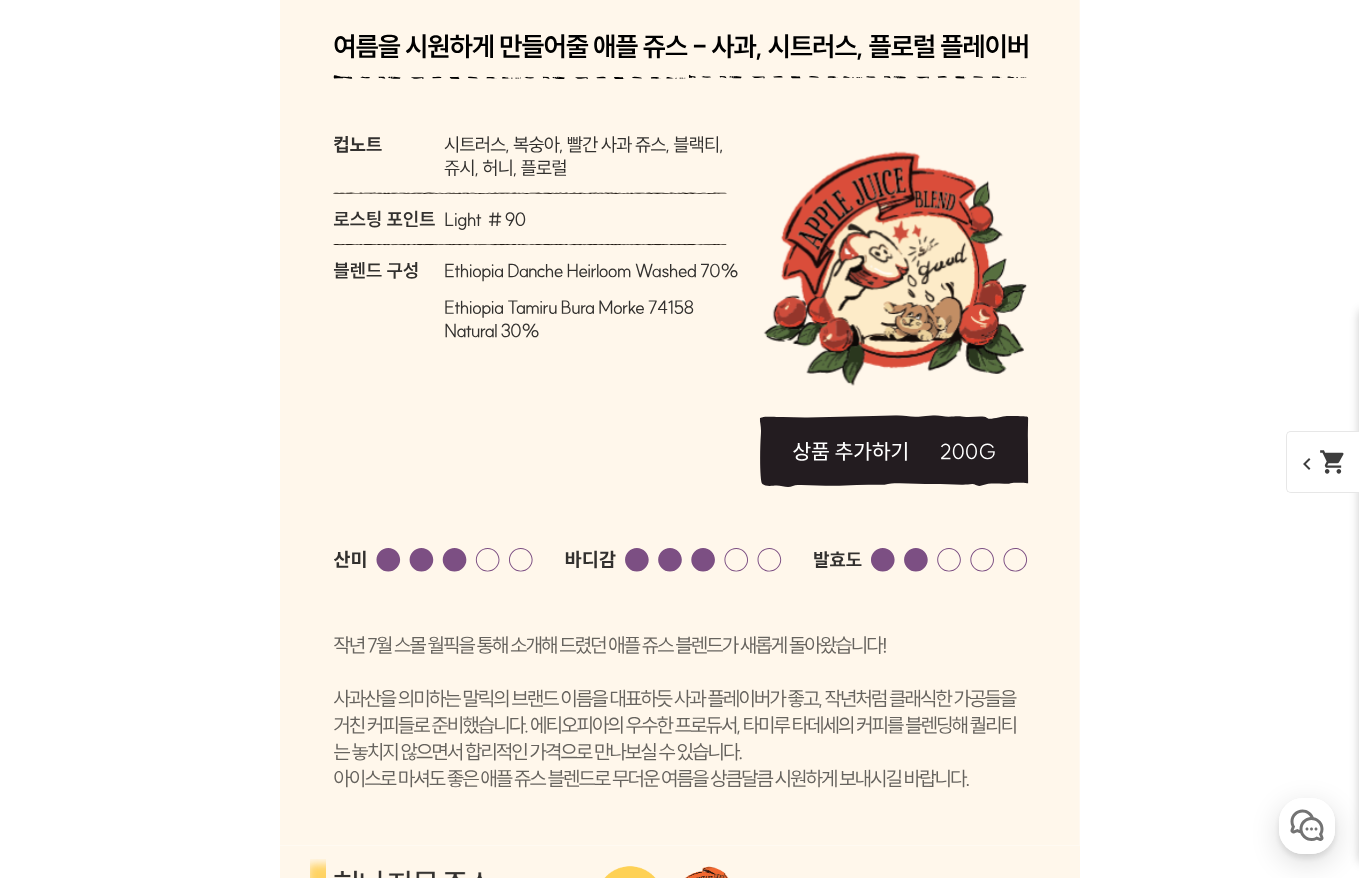 scroll, scrollTop: 7355, scrollLeft: 0, axis: vertical 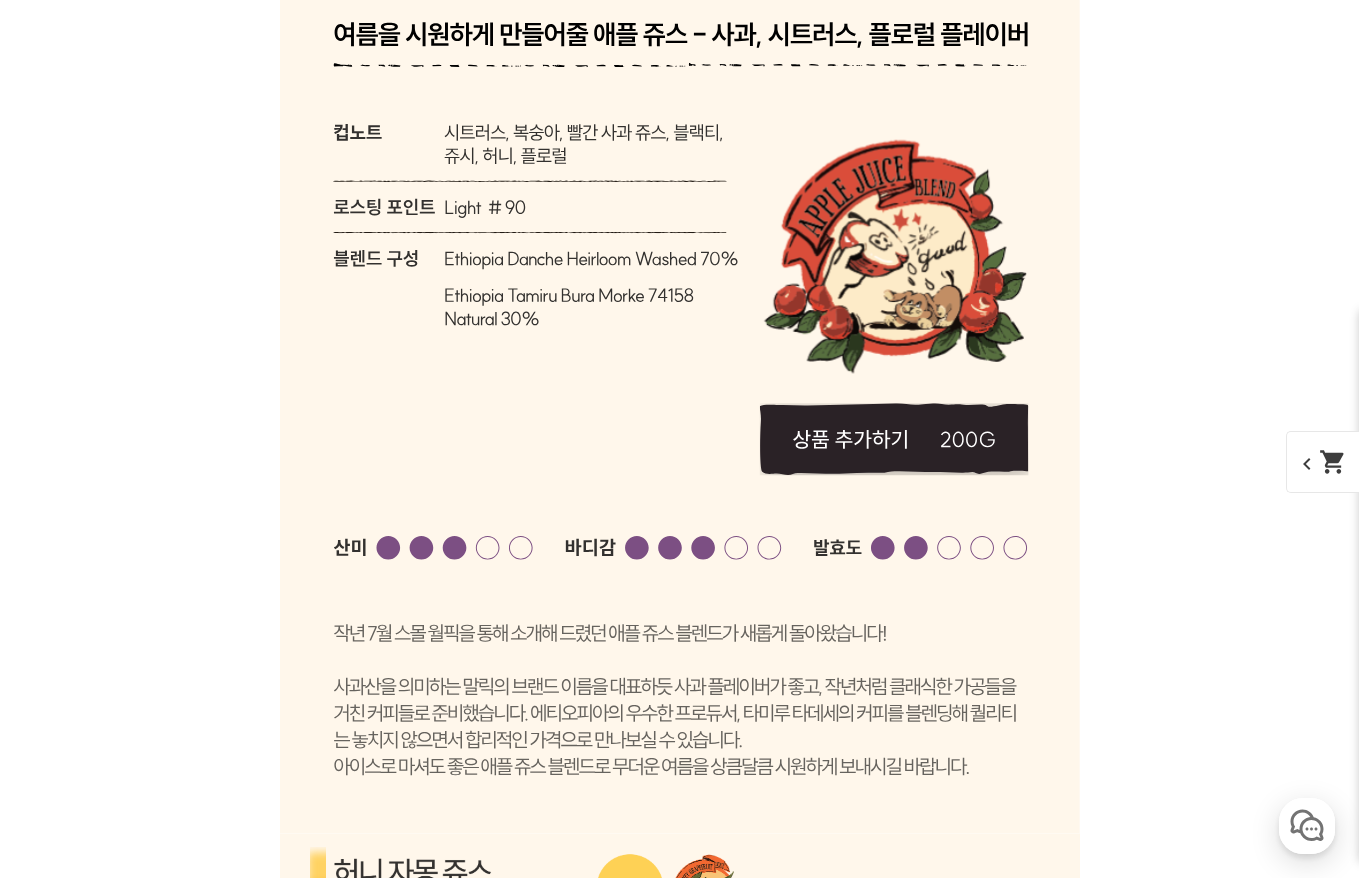 click 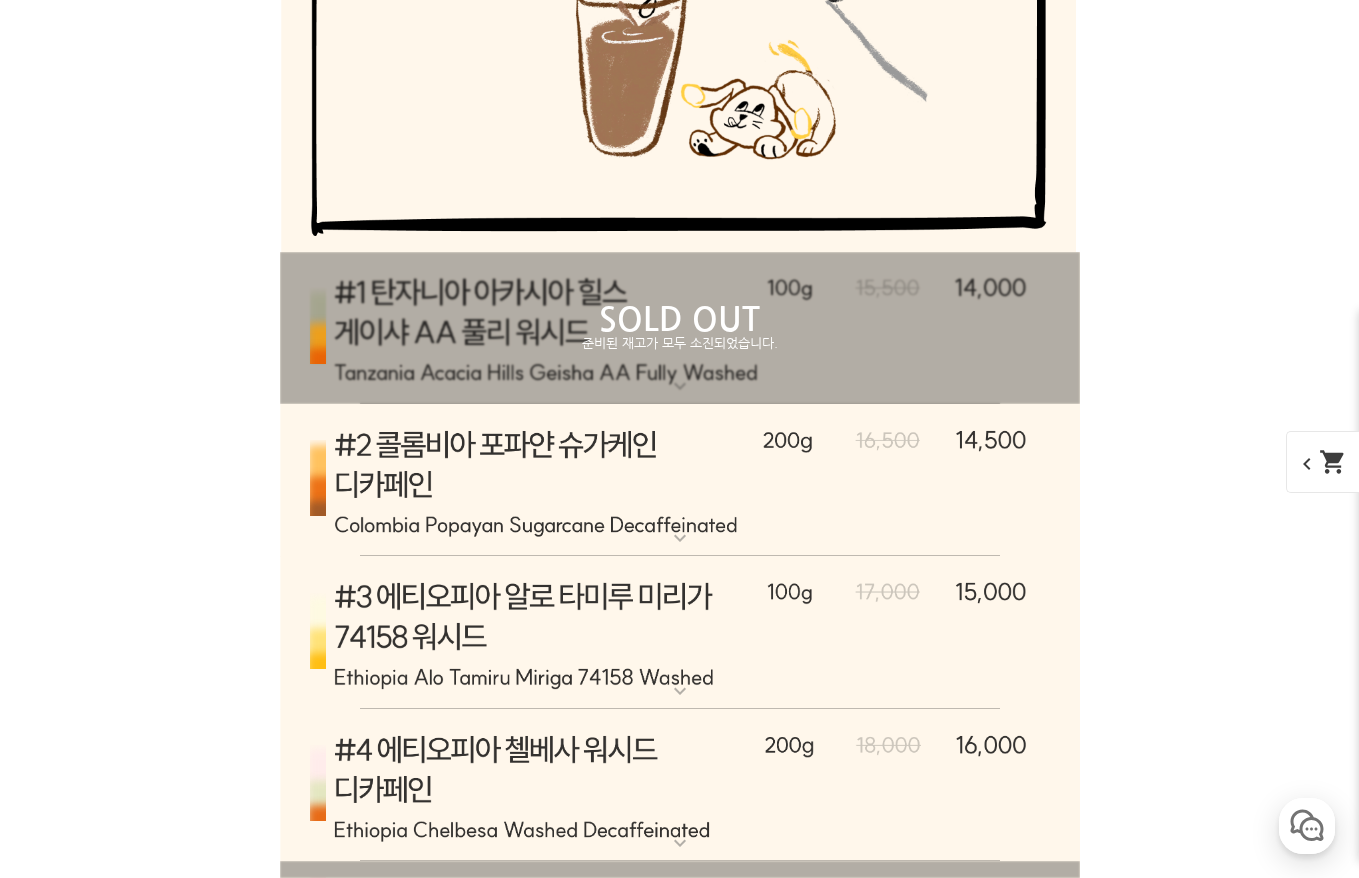 scroll, scrollTop: 11401, scrollLeft: 0, axis: vertical 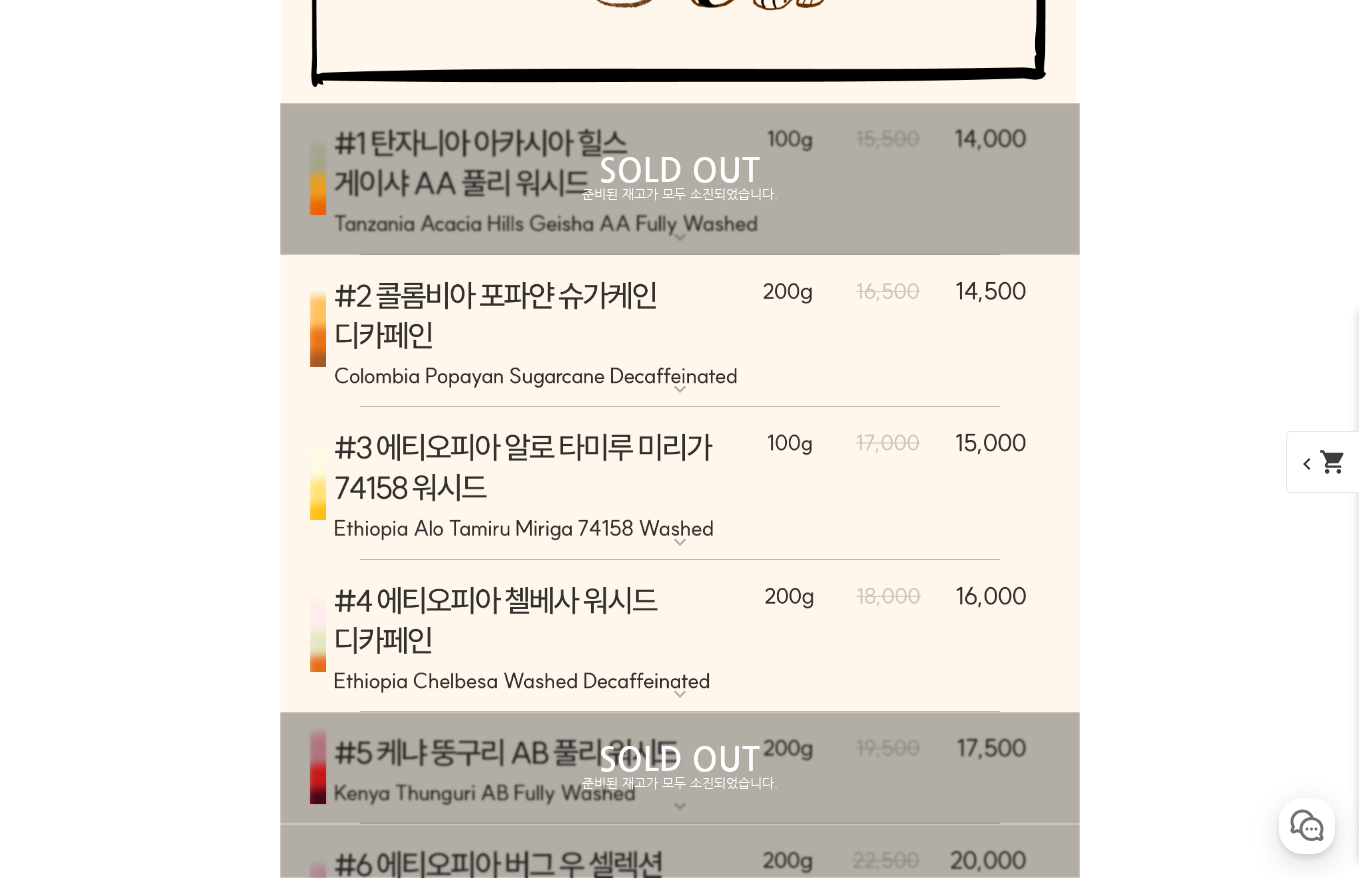 click at bounding box center (680, 636) 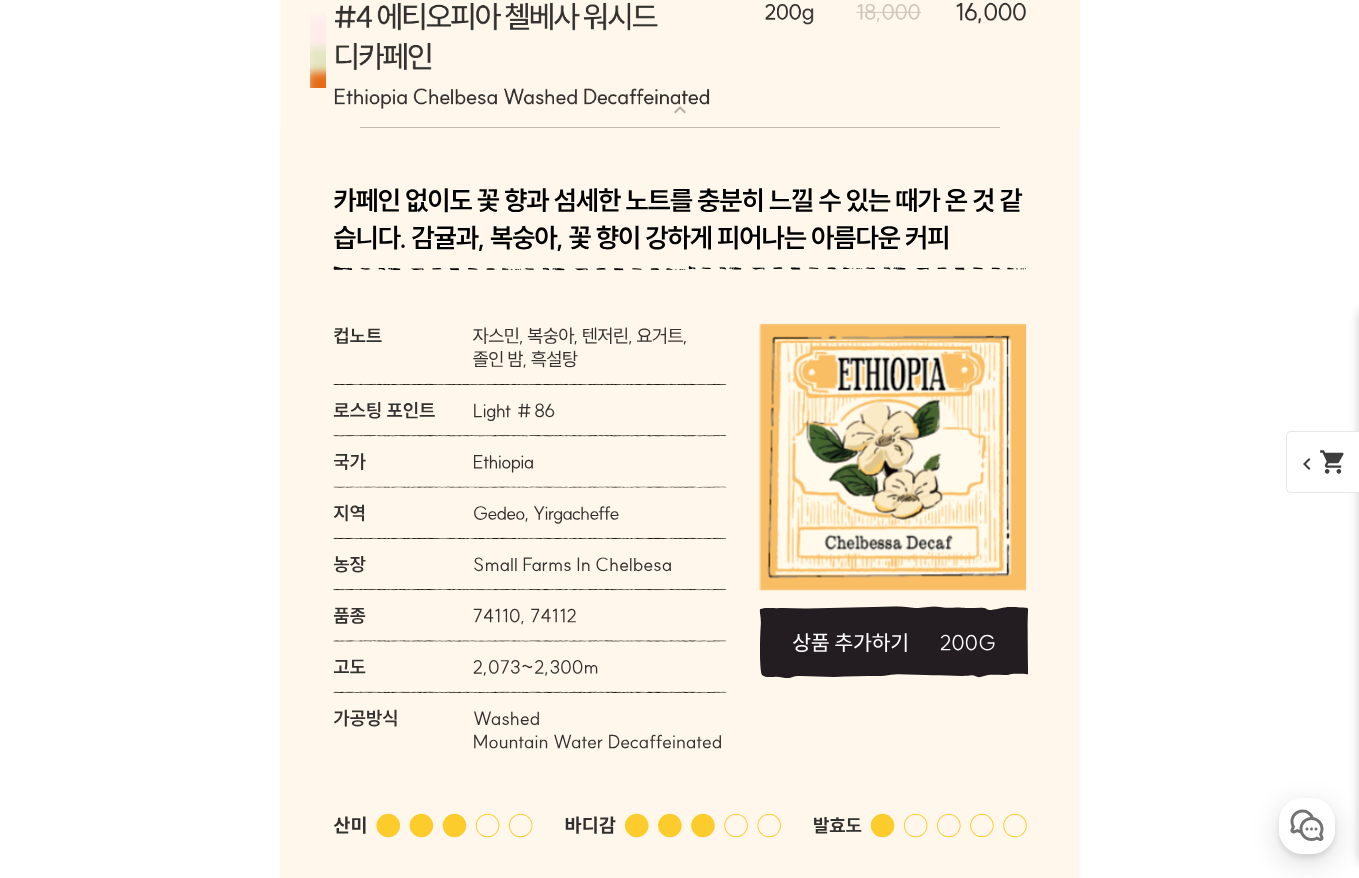 scroll, scrollTop: 12034, scrollLeft: 0, axis: vertical 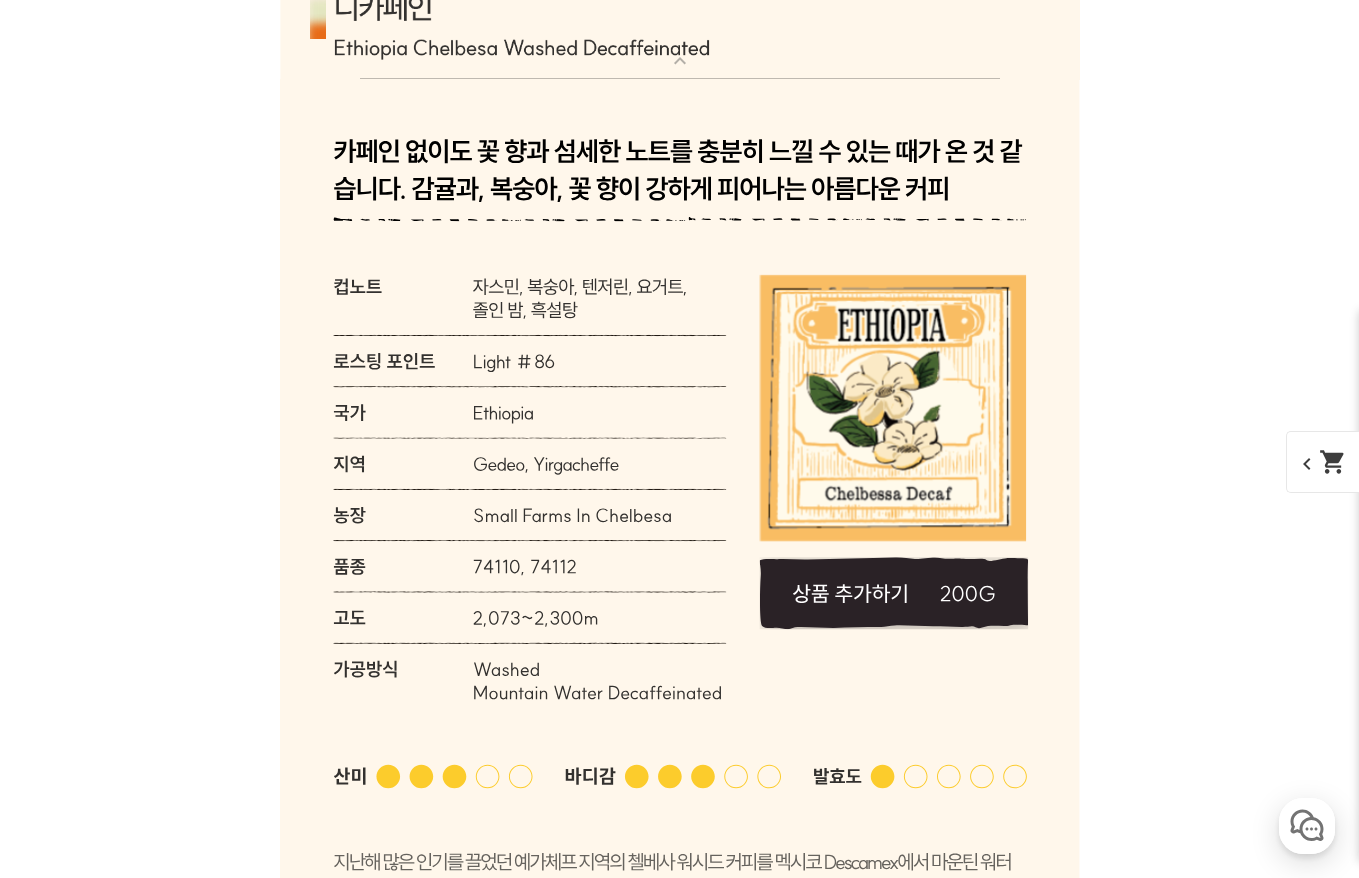 click 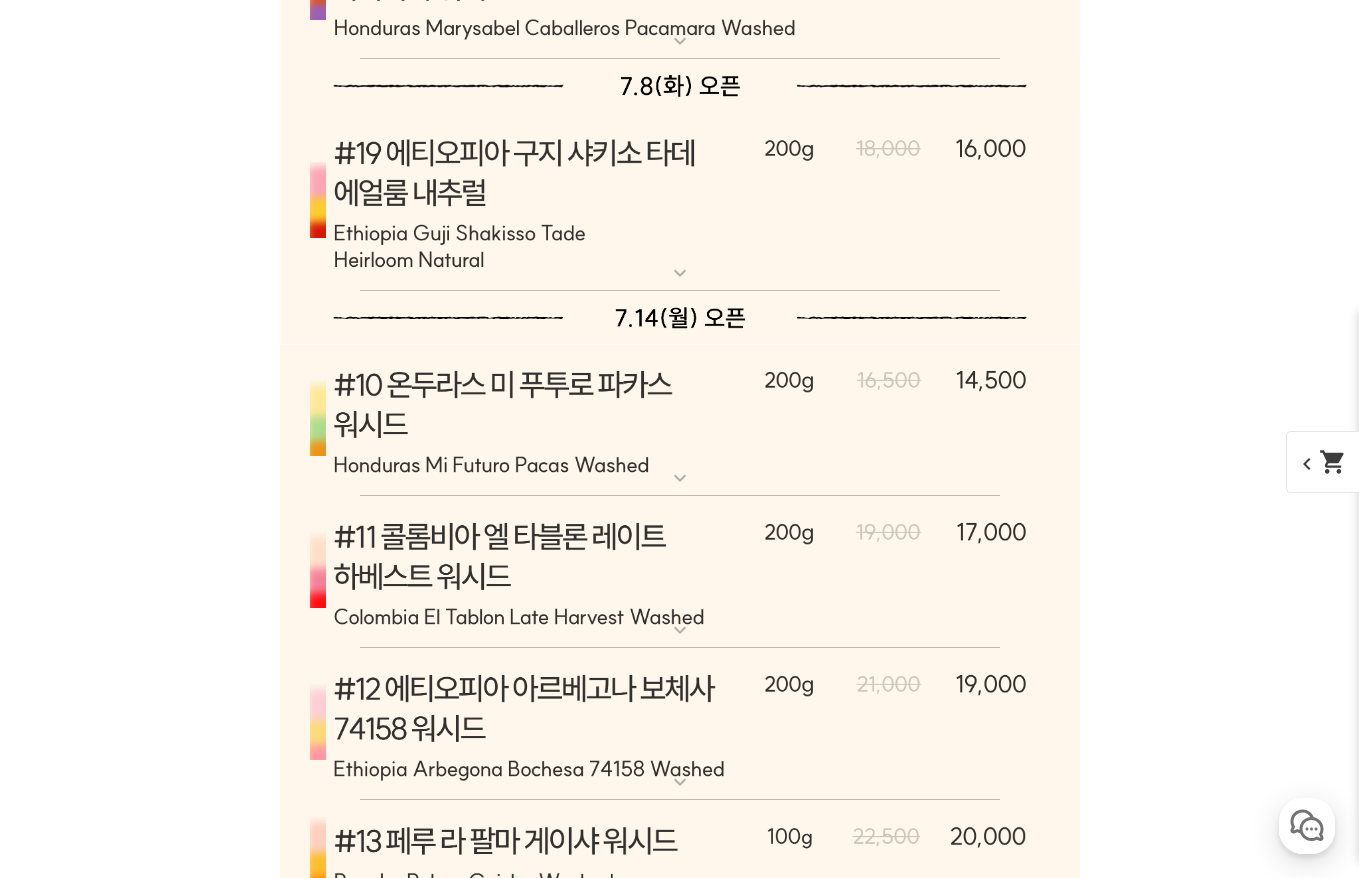 scroll, scrollTop: 13906, scrollLeft: 0, axis: vertical 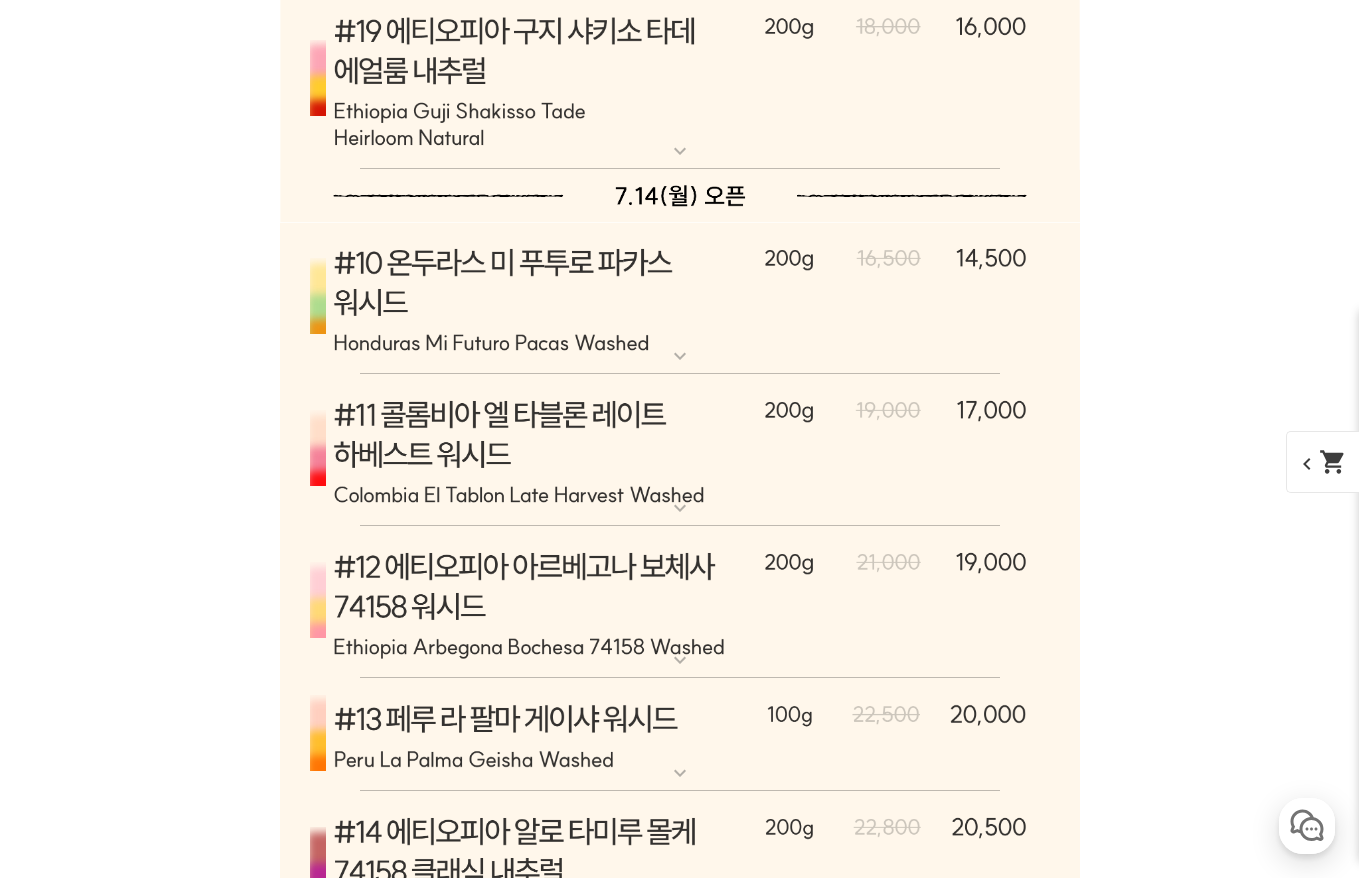 click on "expand_more" at bounding box center [680, 356] 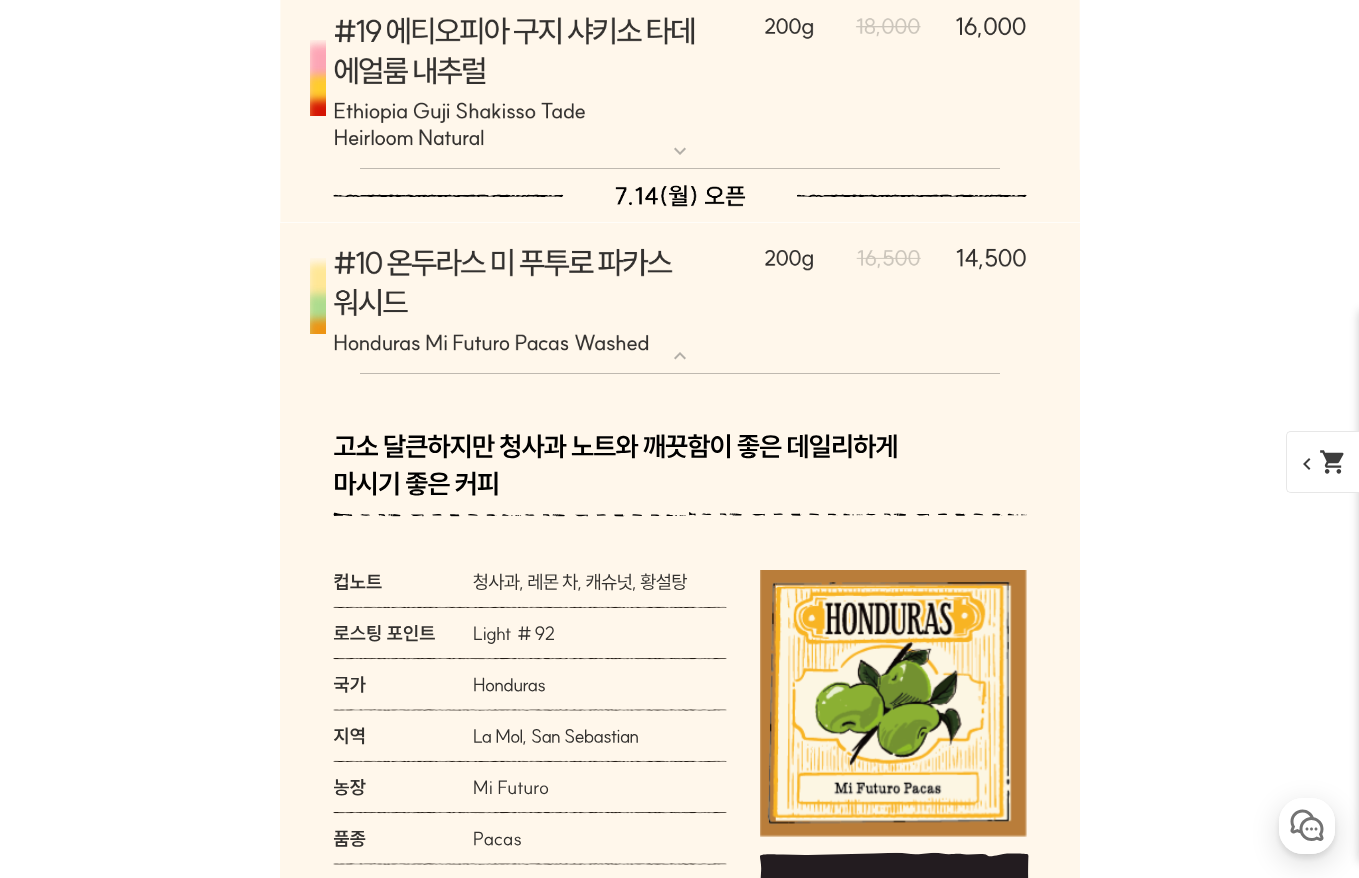 click on "expand_more" at bounding box center (680, 356) 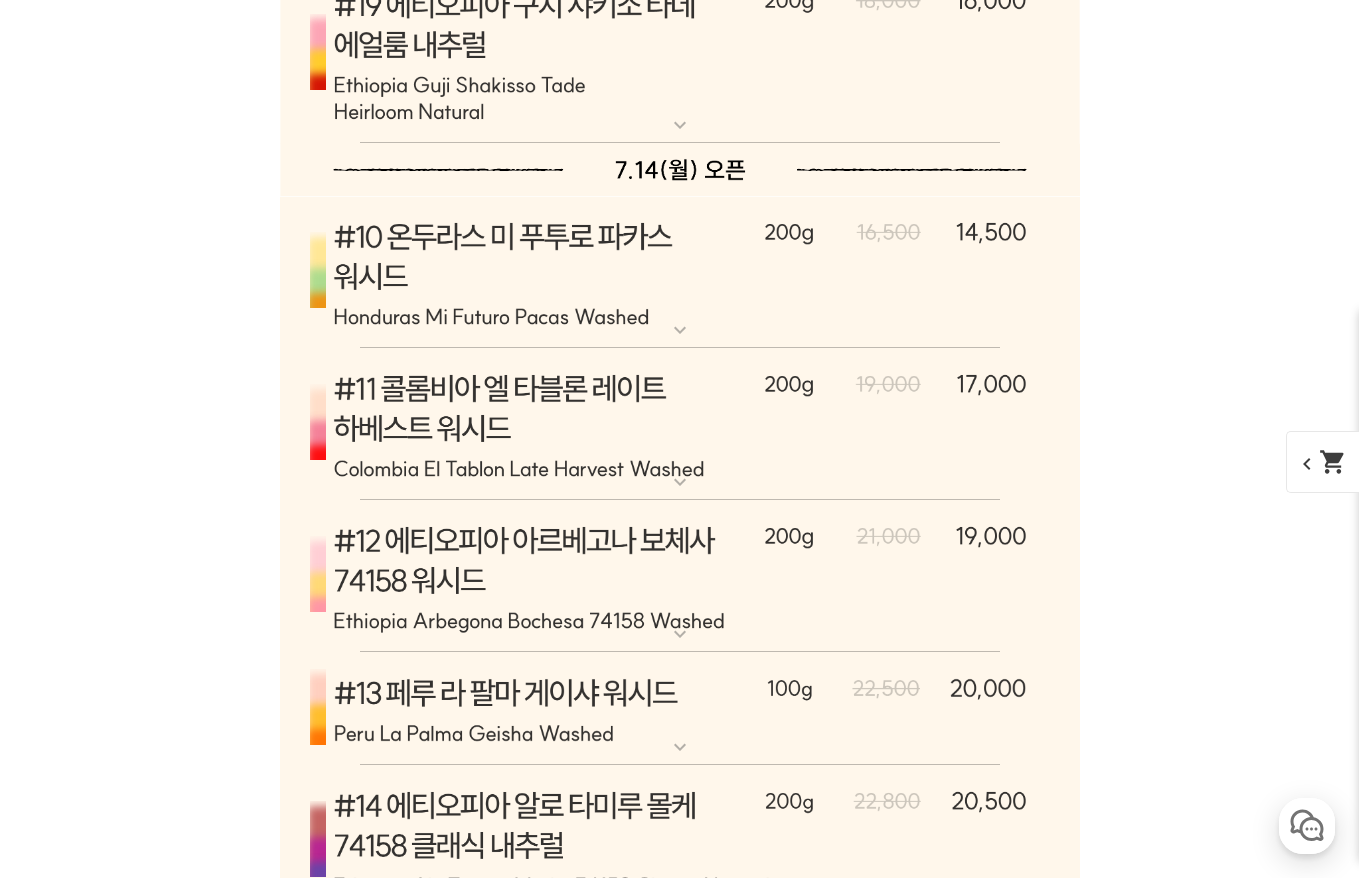 click at bounding box center [680, 424] 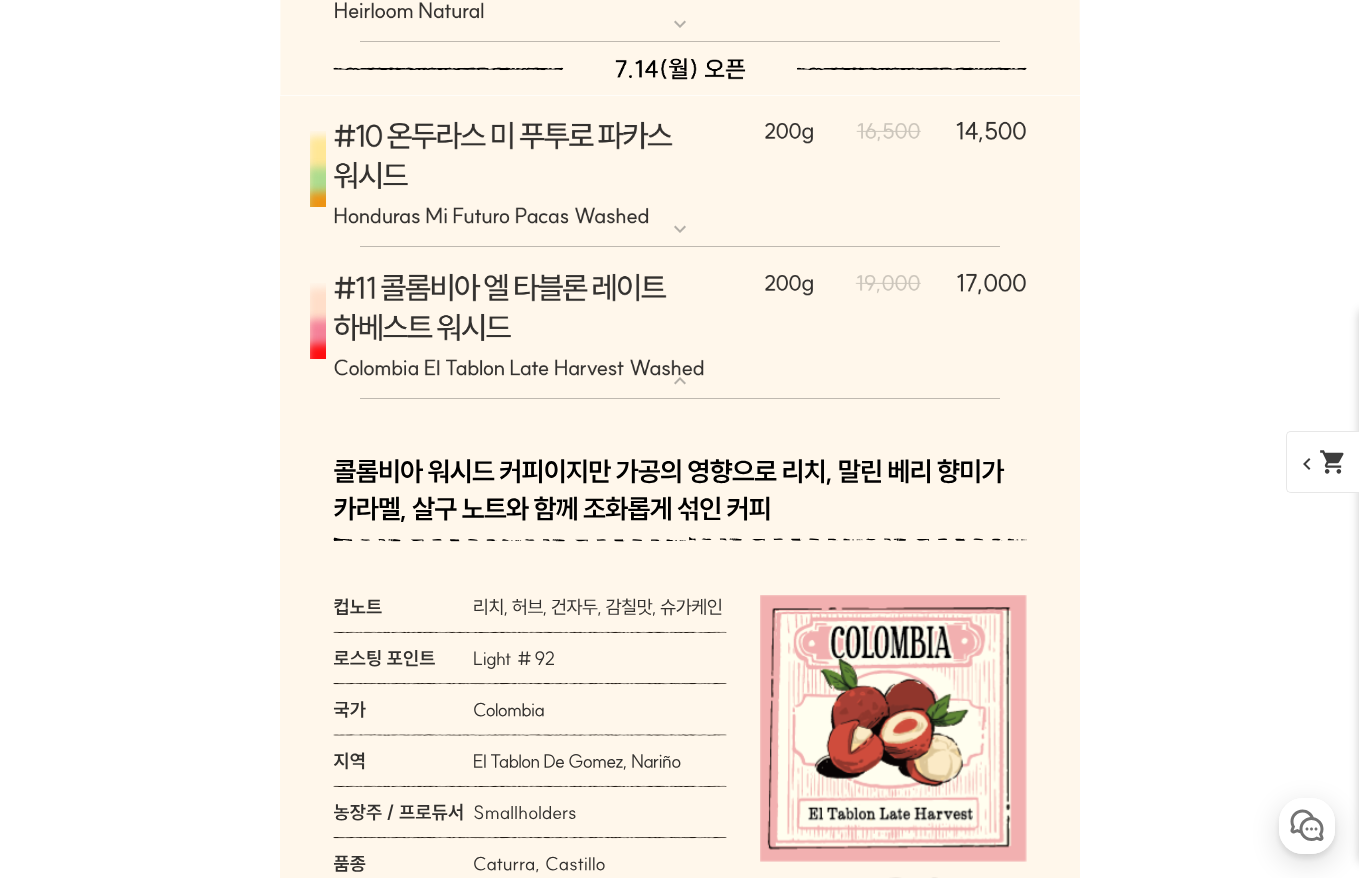 scroll, scrollTop: 14172, scrollLeft: 0, axis: vertical 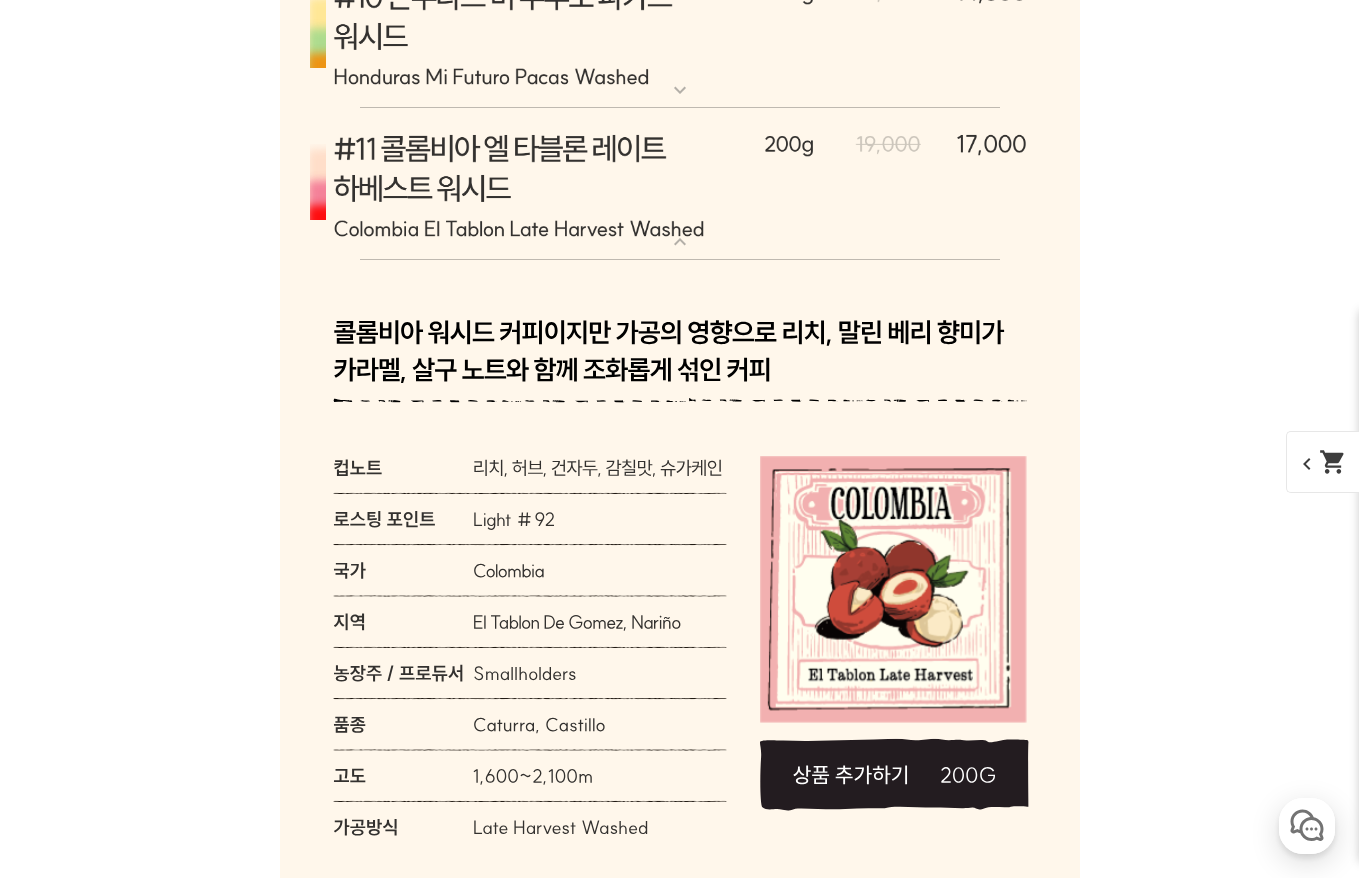 click at bounding box center [680, 184] 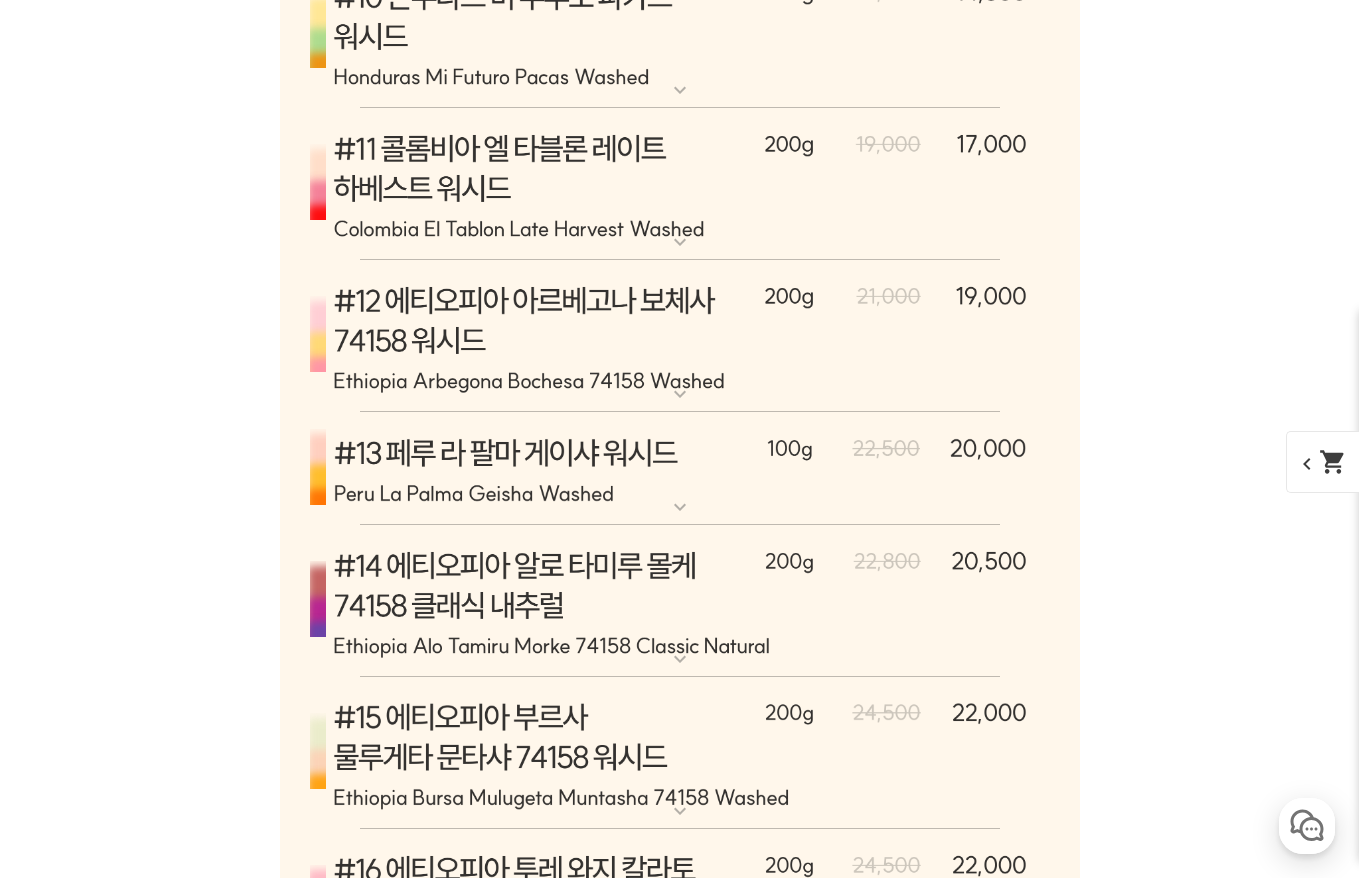 scroll, scrollTop: 14291, scrollLeft: 0, axis: vertical 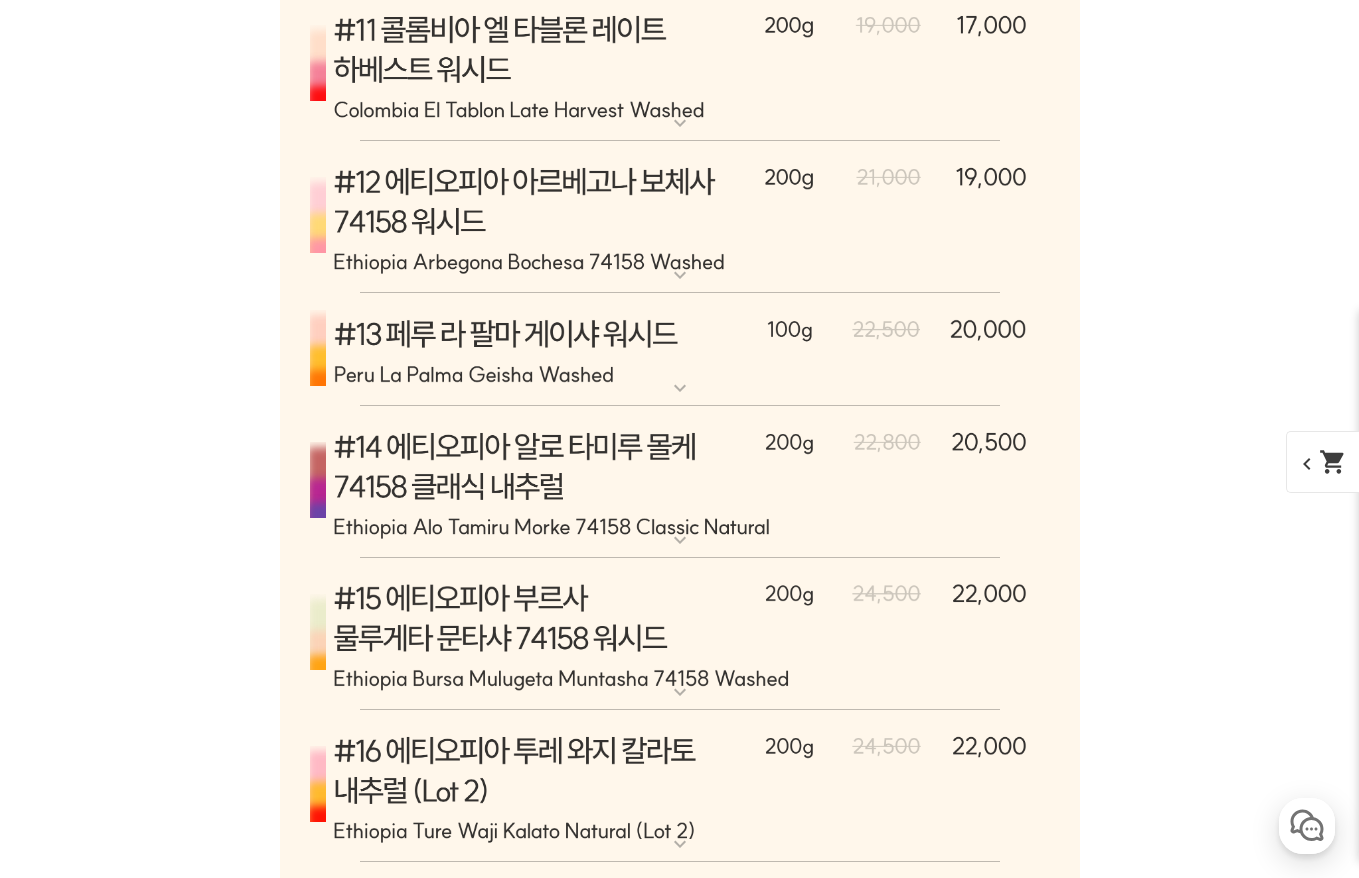 click at bounding box center (680, 350) 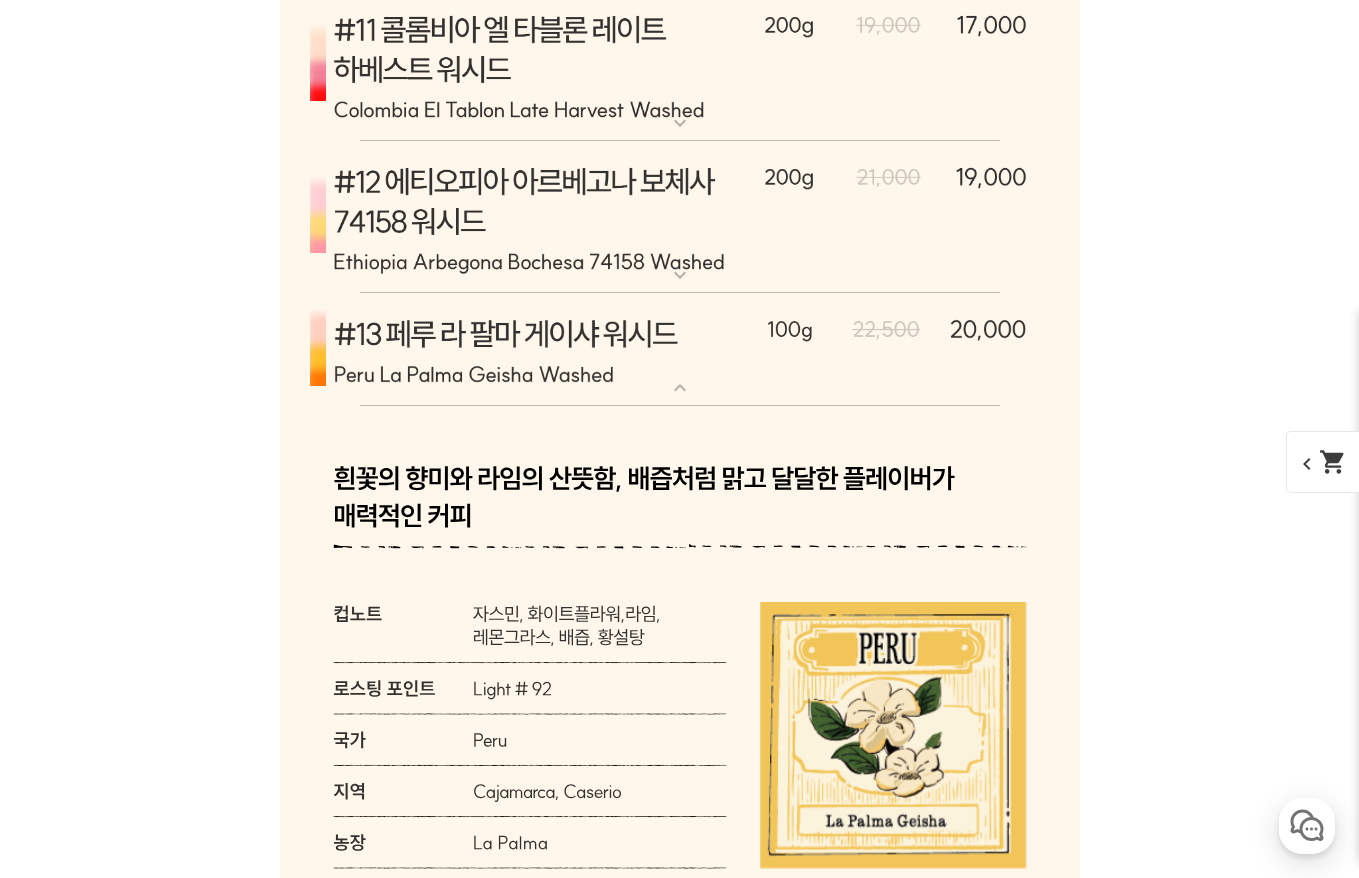 click at bounding box center [680, 350] 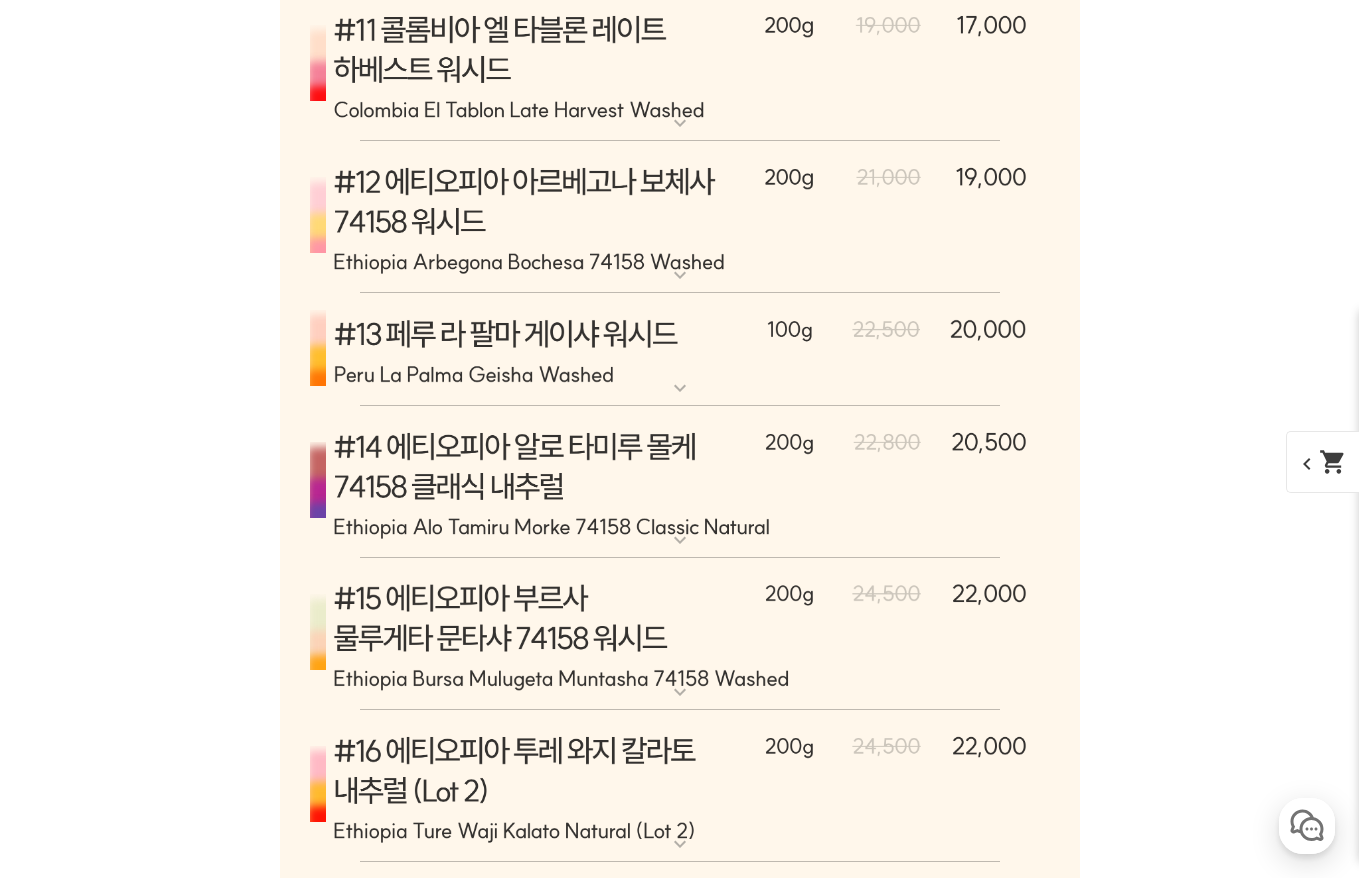 click at bounding box center (680, 350) 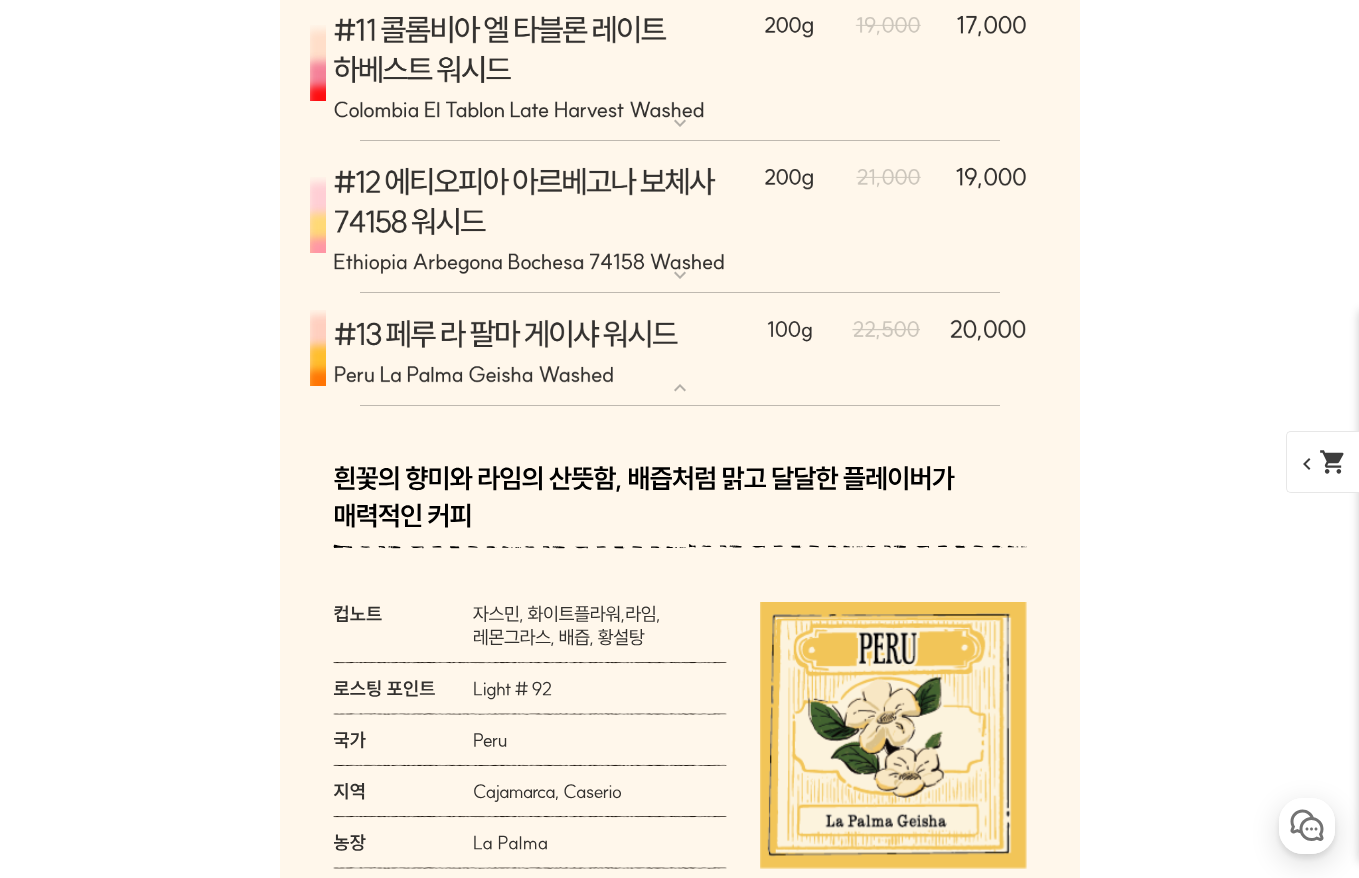 scroll, scrollTop: 14330, scrollLeft: 0, axis: vertical 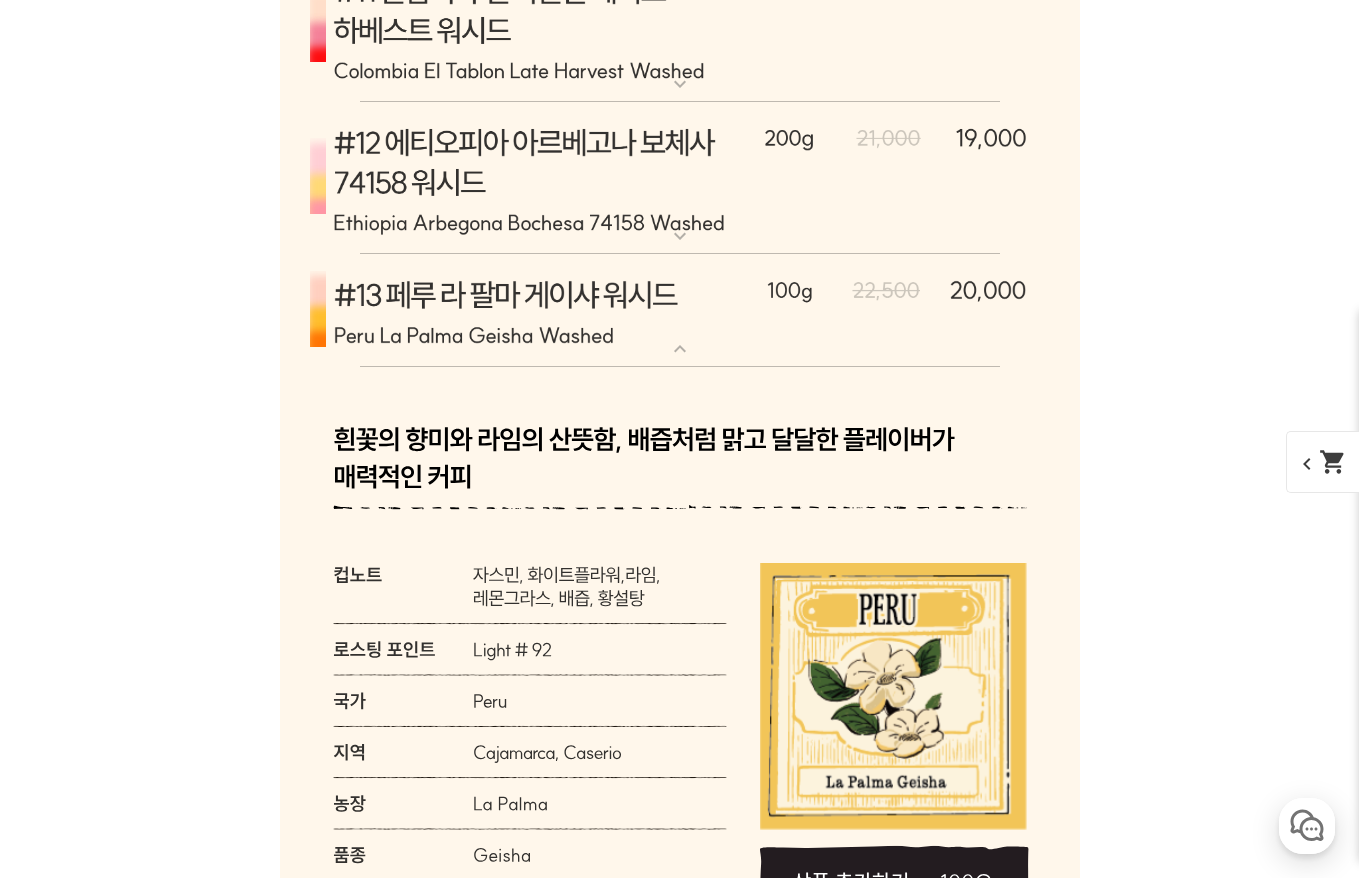 click on "expand_more" at bounding box center (680, 349) 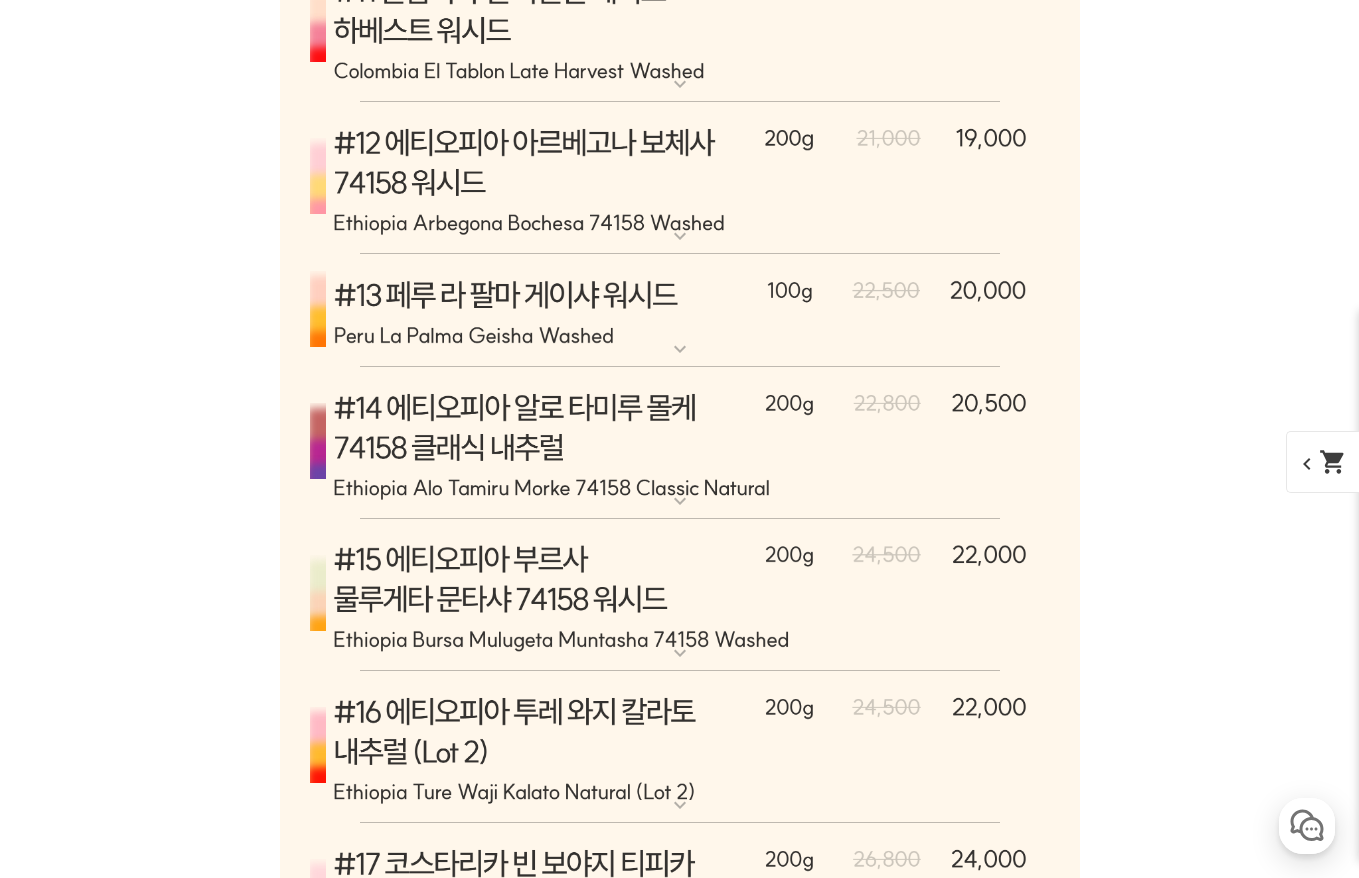 click at bounding box center [680, 443] 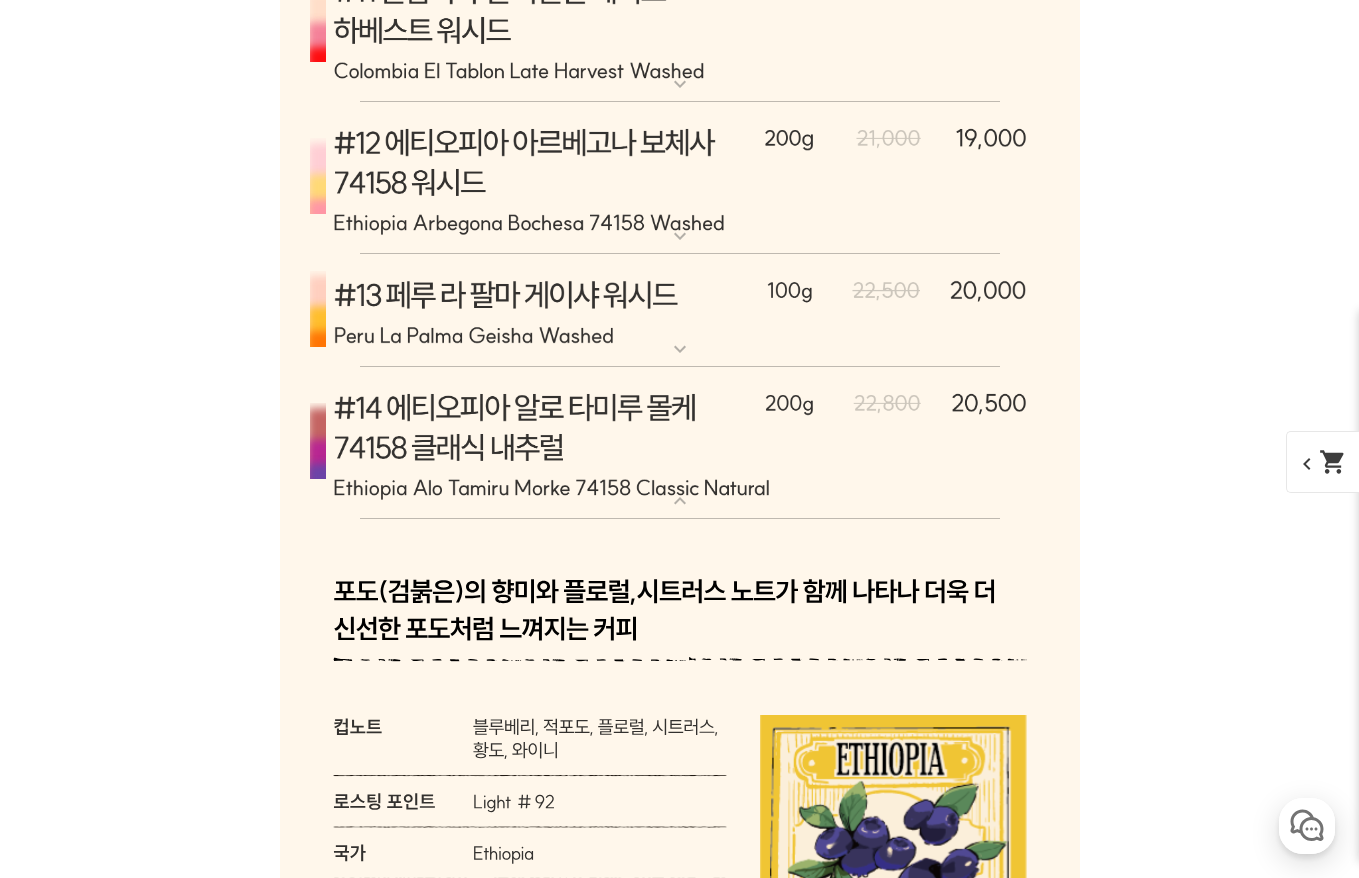 scroll, scrollTop: 14429, scrollLeft: 0, axis: vertical 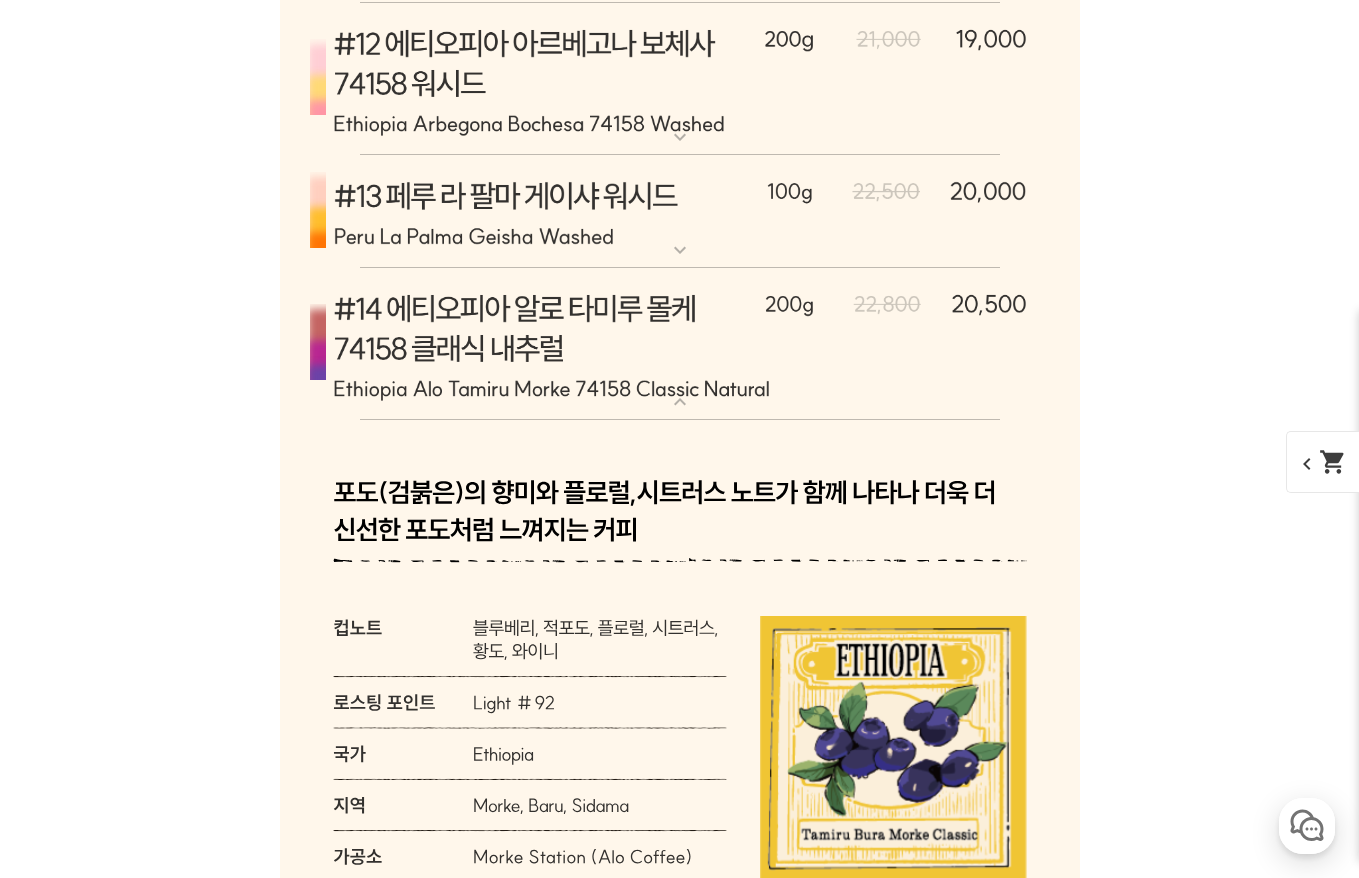 click on "expand_more" at bounding box center (680, 402) 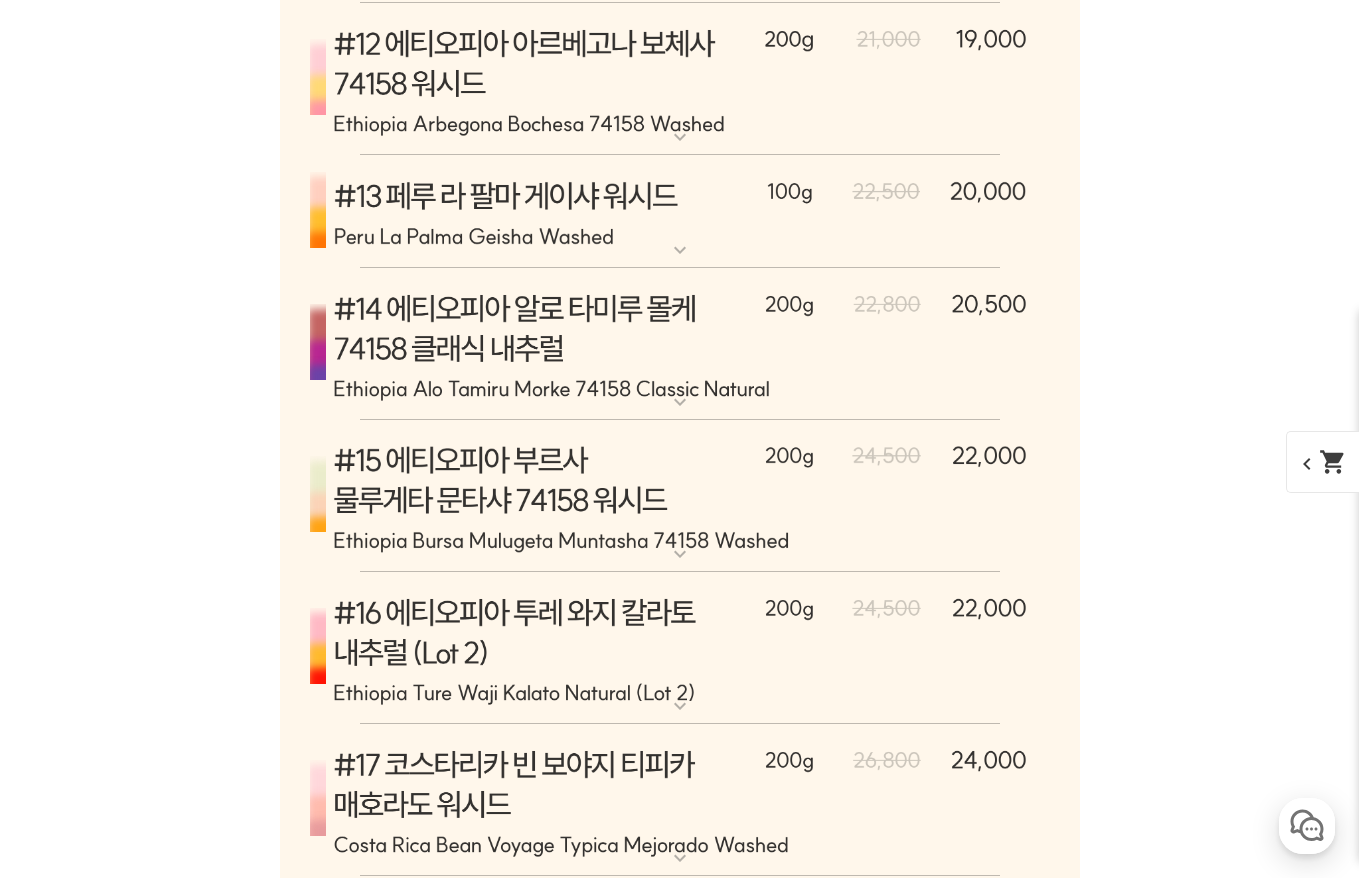 click at bounding box center [680, 496] 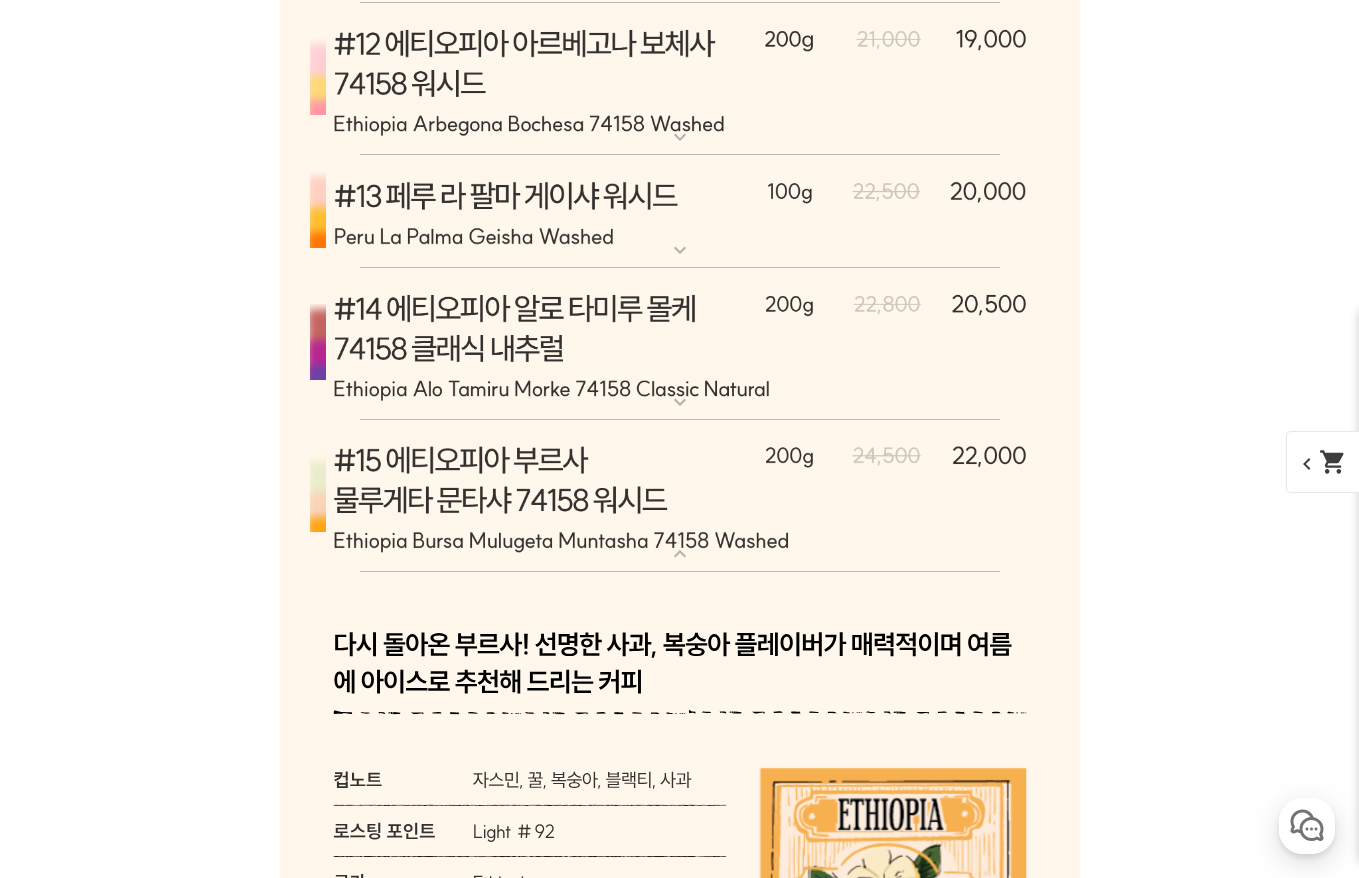 scroll, scrollTop: 14695, scrollLeft: 0, axis: vertical 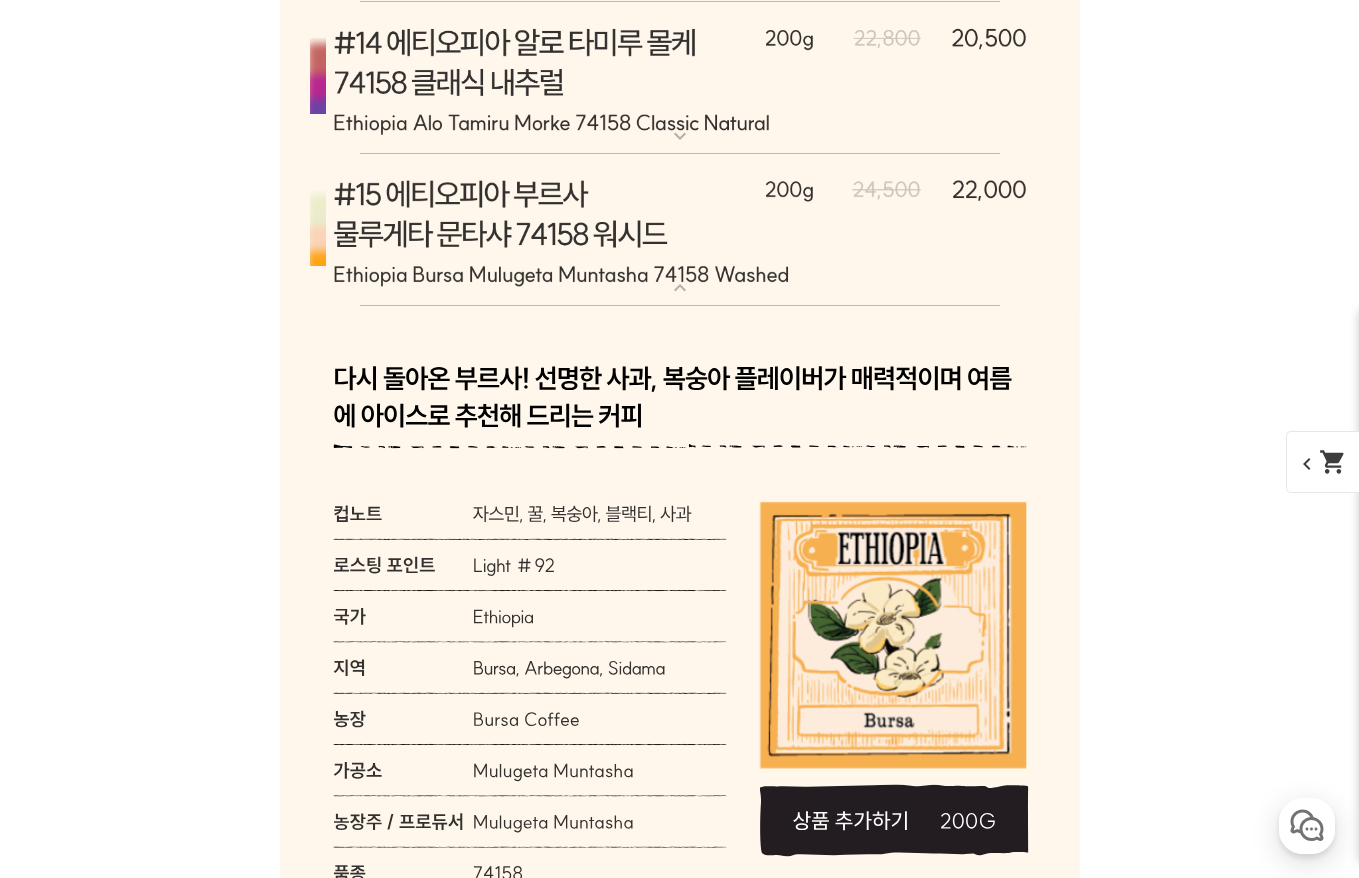 click at bounding box center (680, 230) 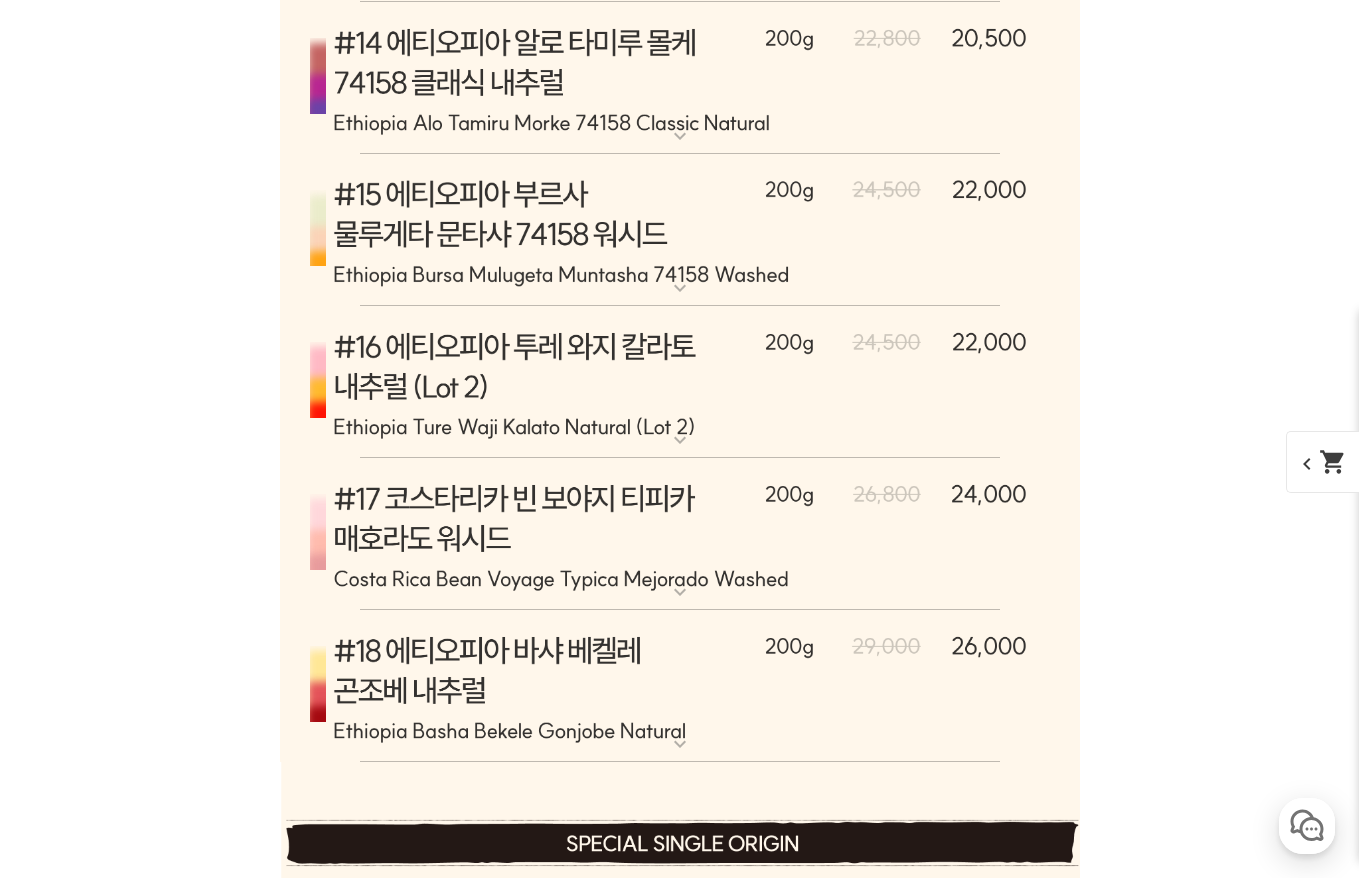click at bounding box center (680, 382) 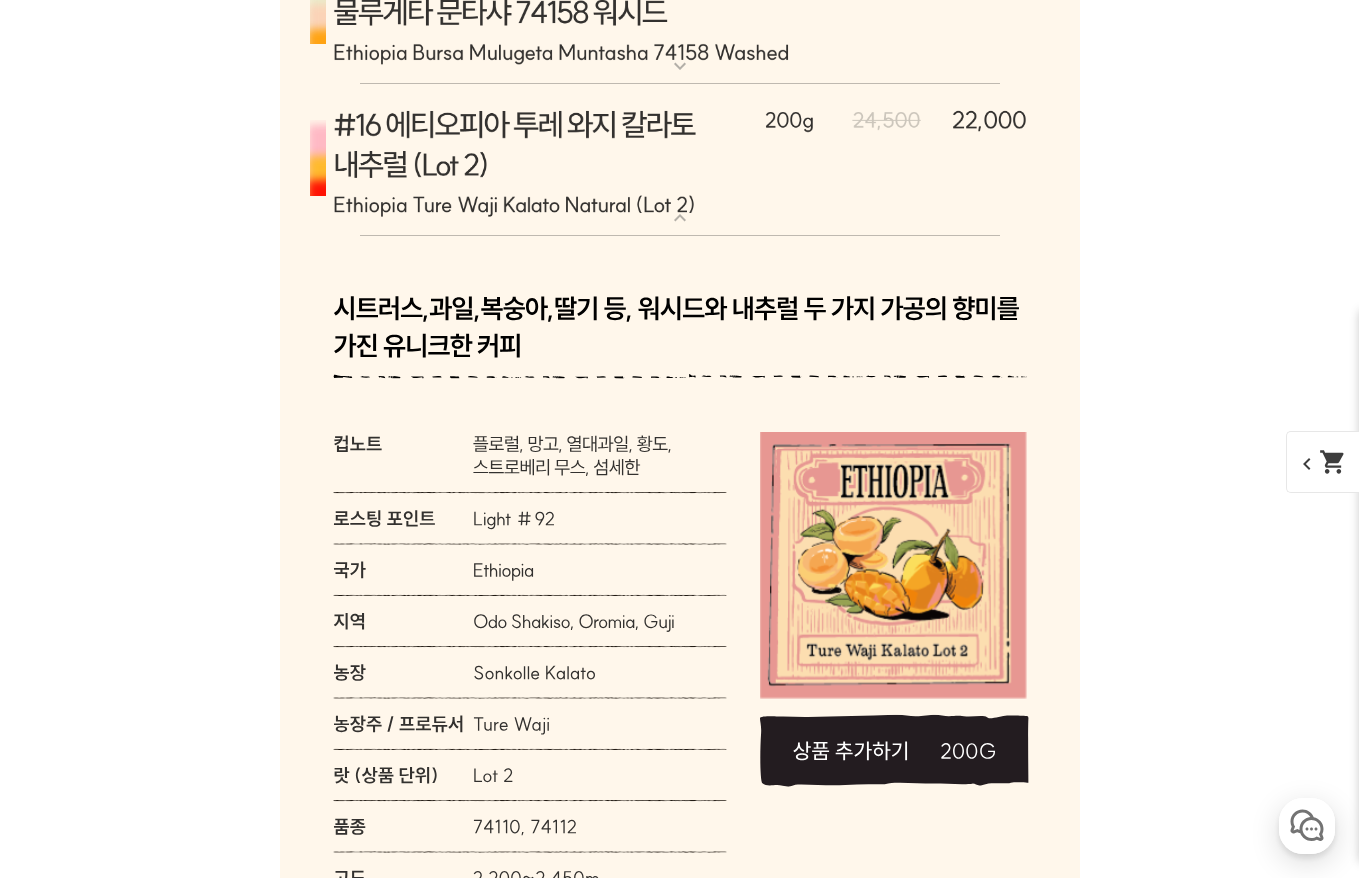 scroll, scrollTop: 14995, scrollLeft: 0, axis: vertical 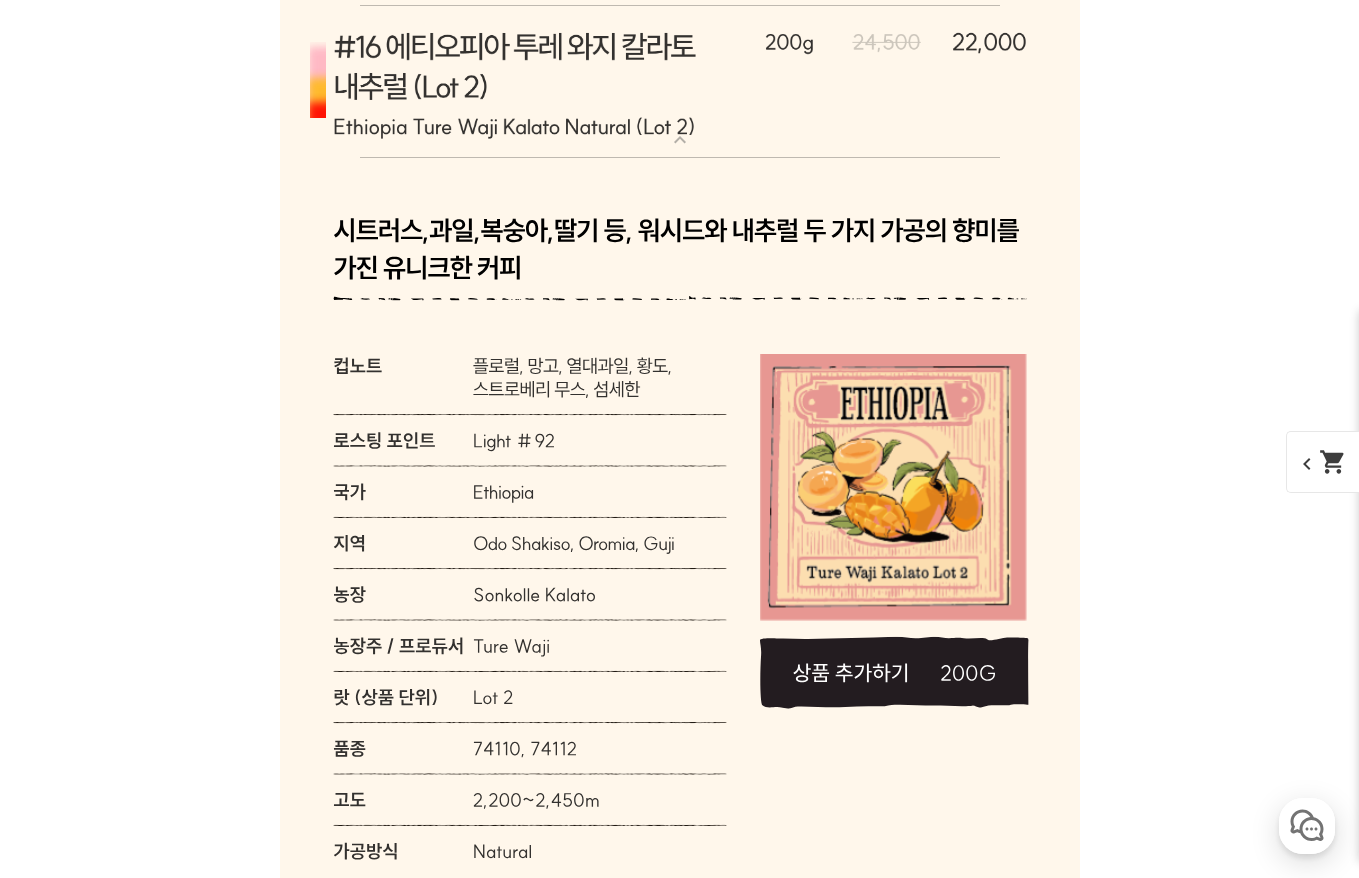 click at bounding box center (680, 82) 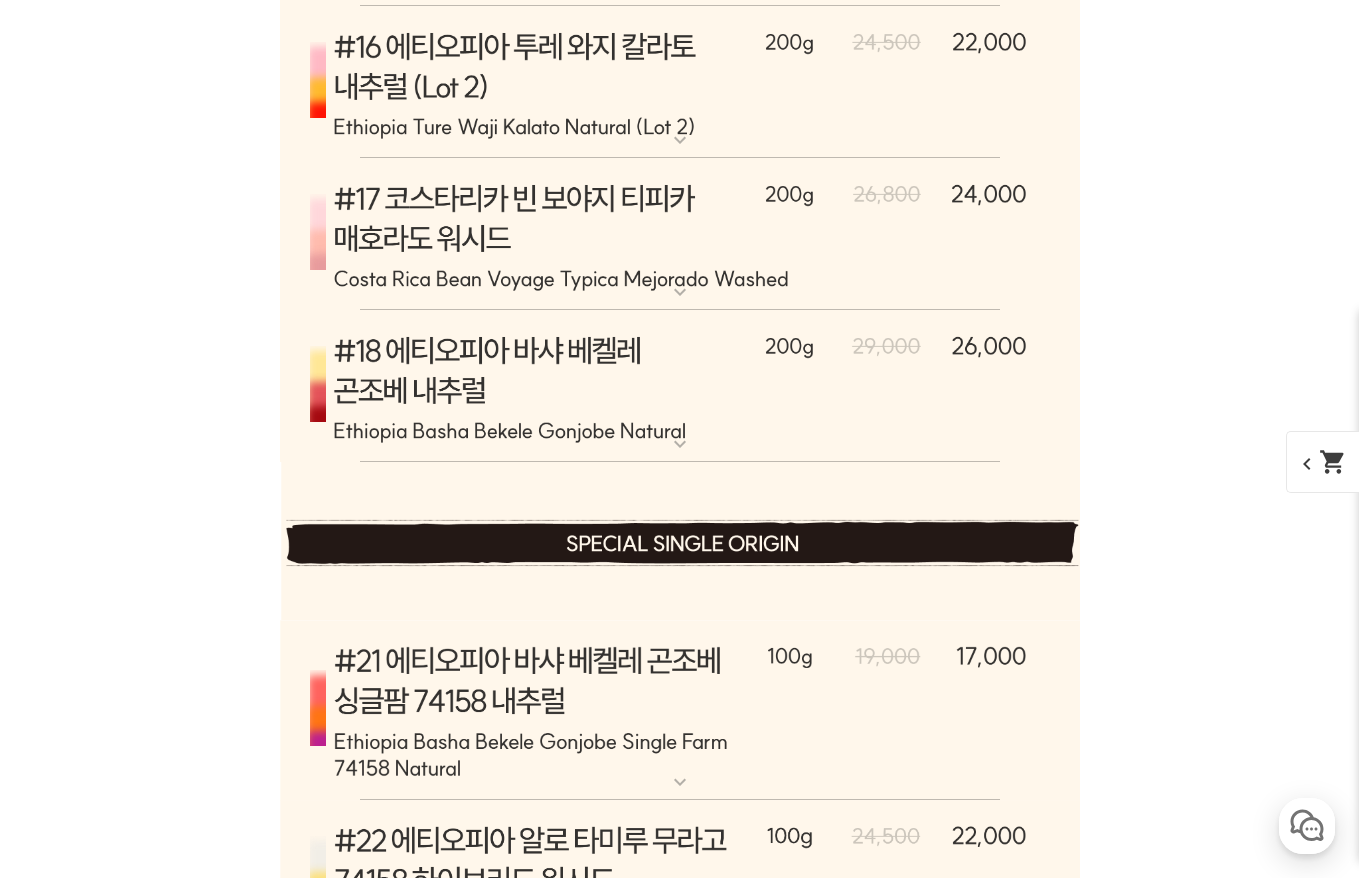 click at bounding box center [680, 82] 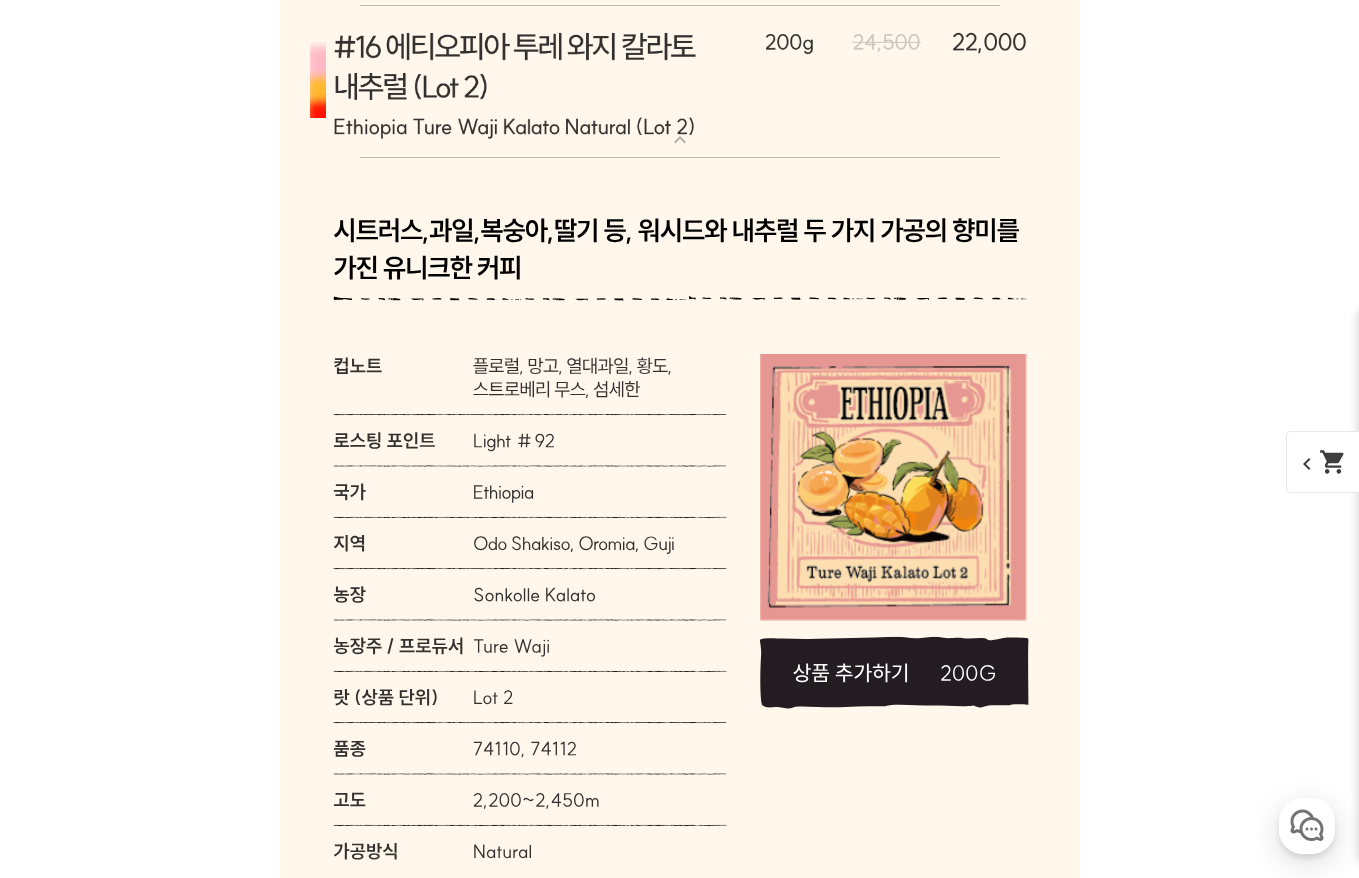 click at bounding box center [680, 82] 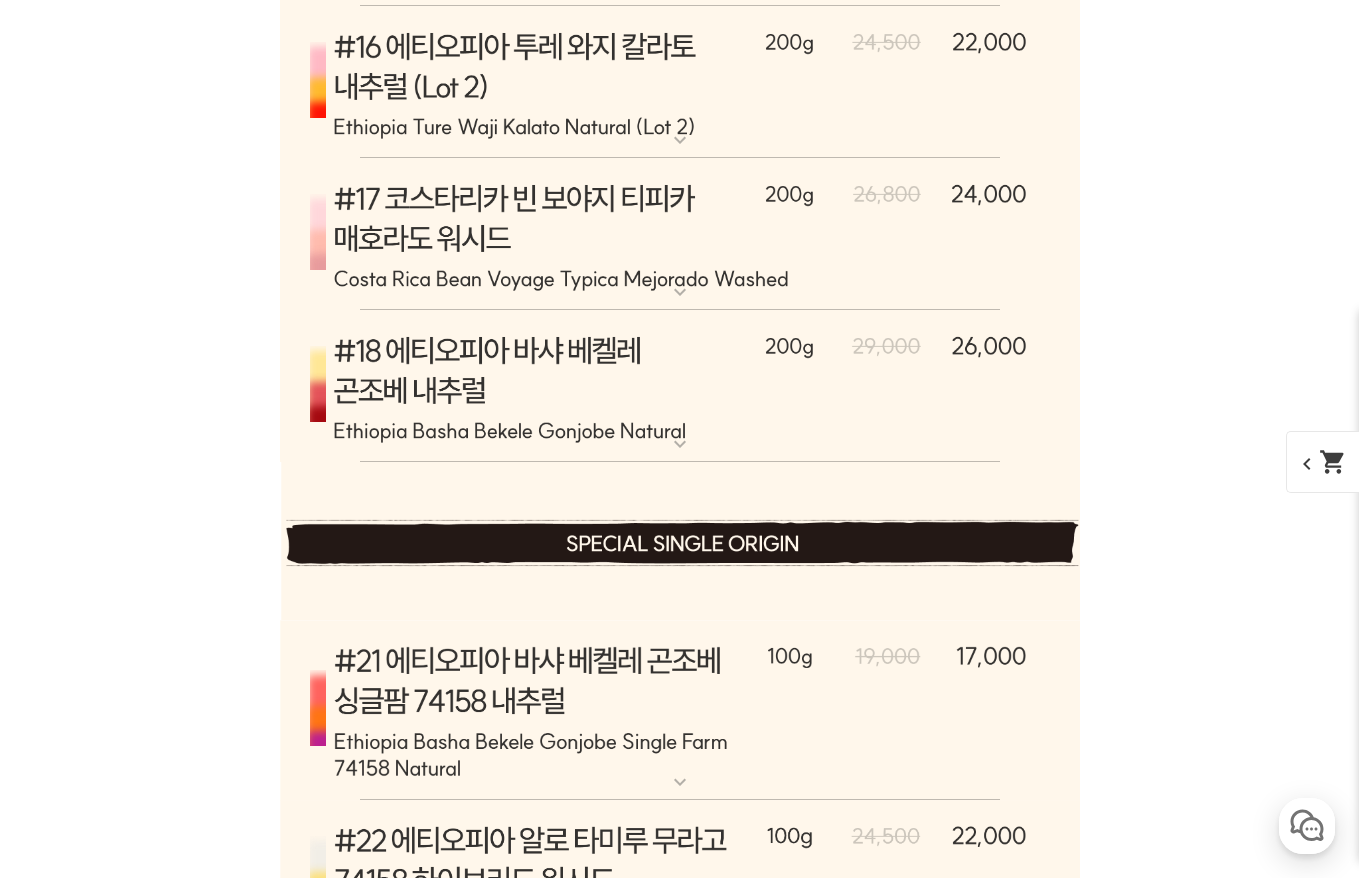 scroll, scrollTop: 15008, scrollLeft: 0, axis: vertical 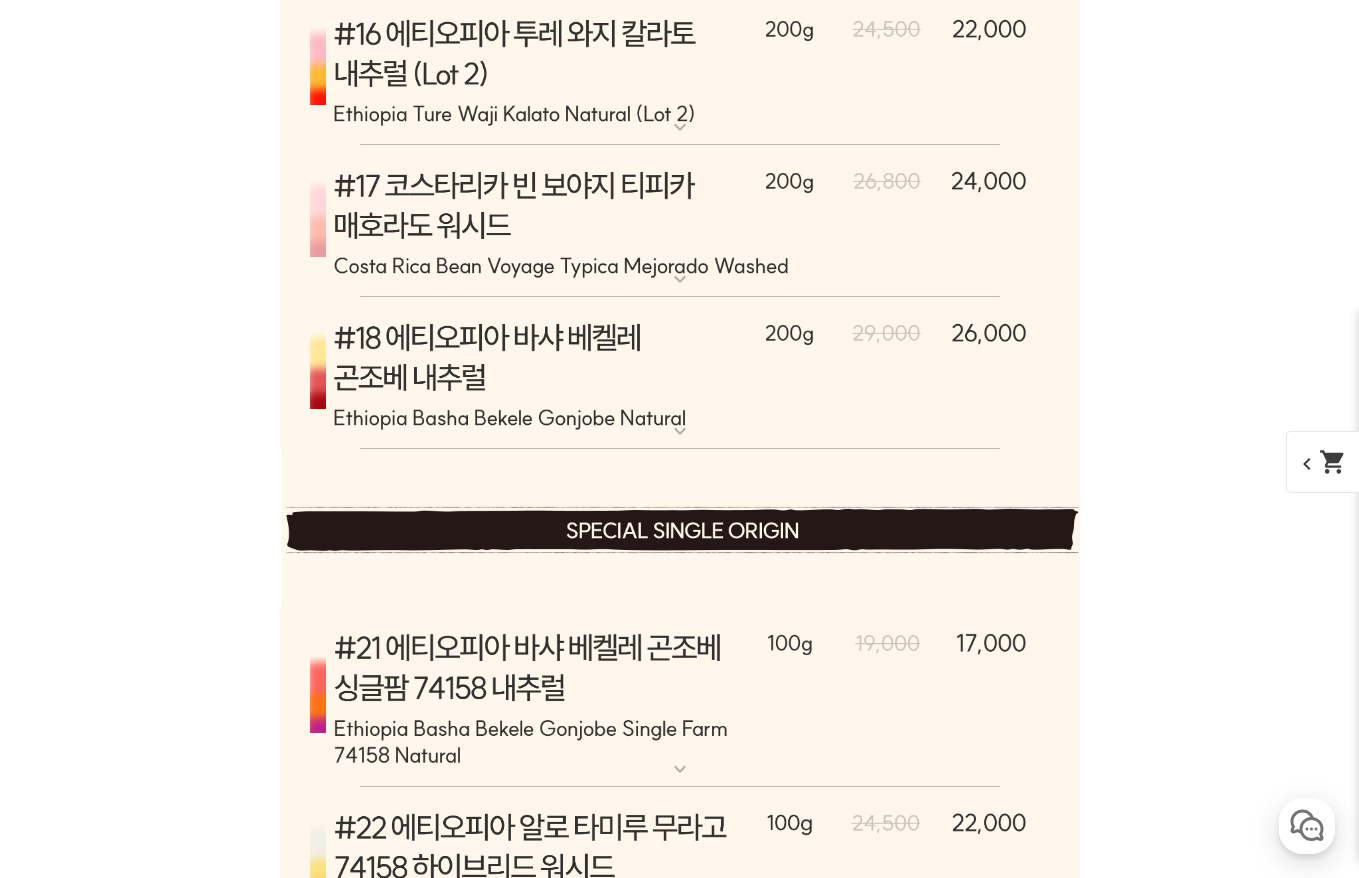 click on "expand_more" at bounding box center (680, 279) 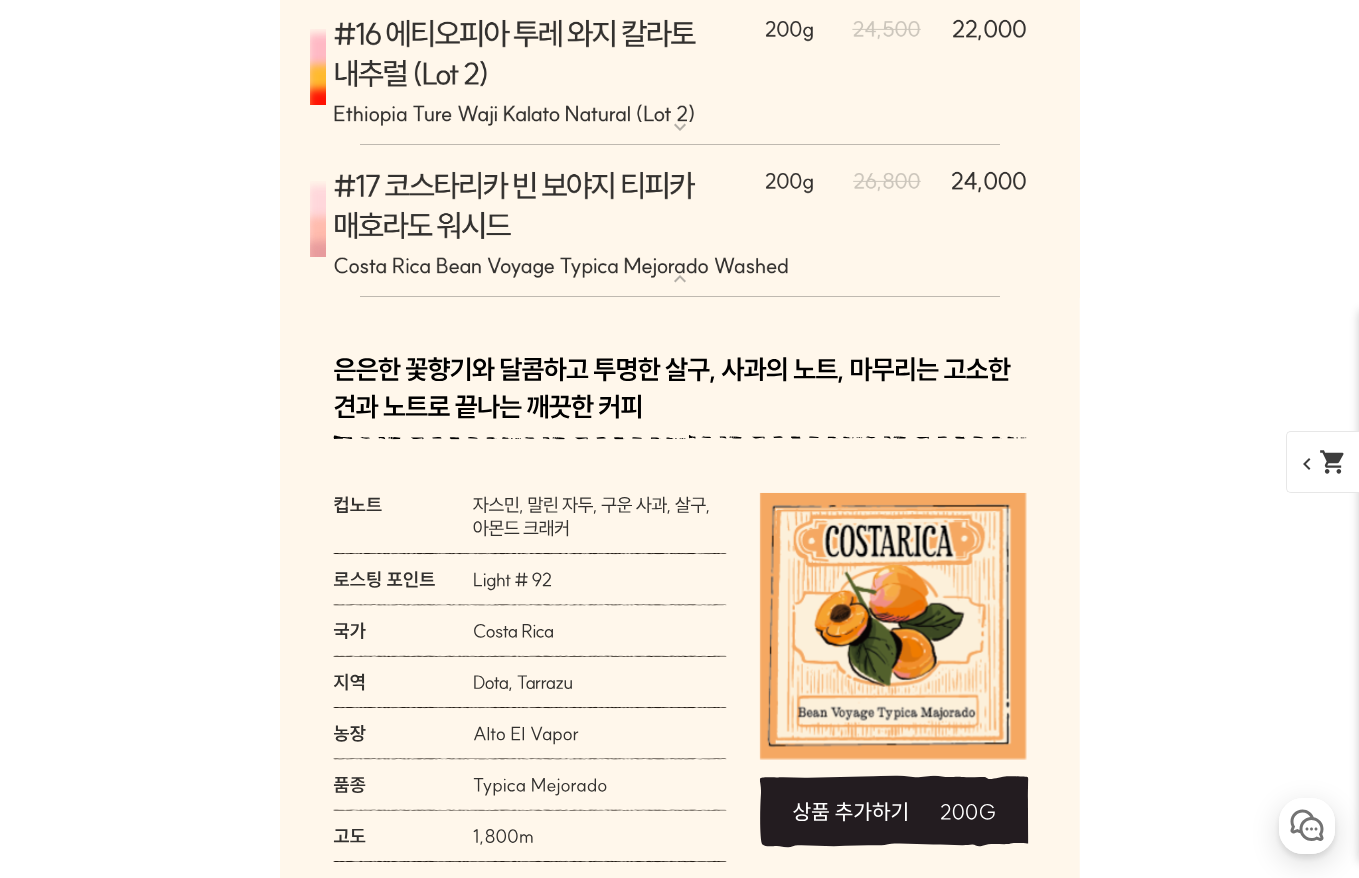 click on "expand_more" at bounding box center [680, 279] 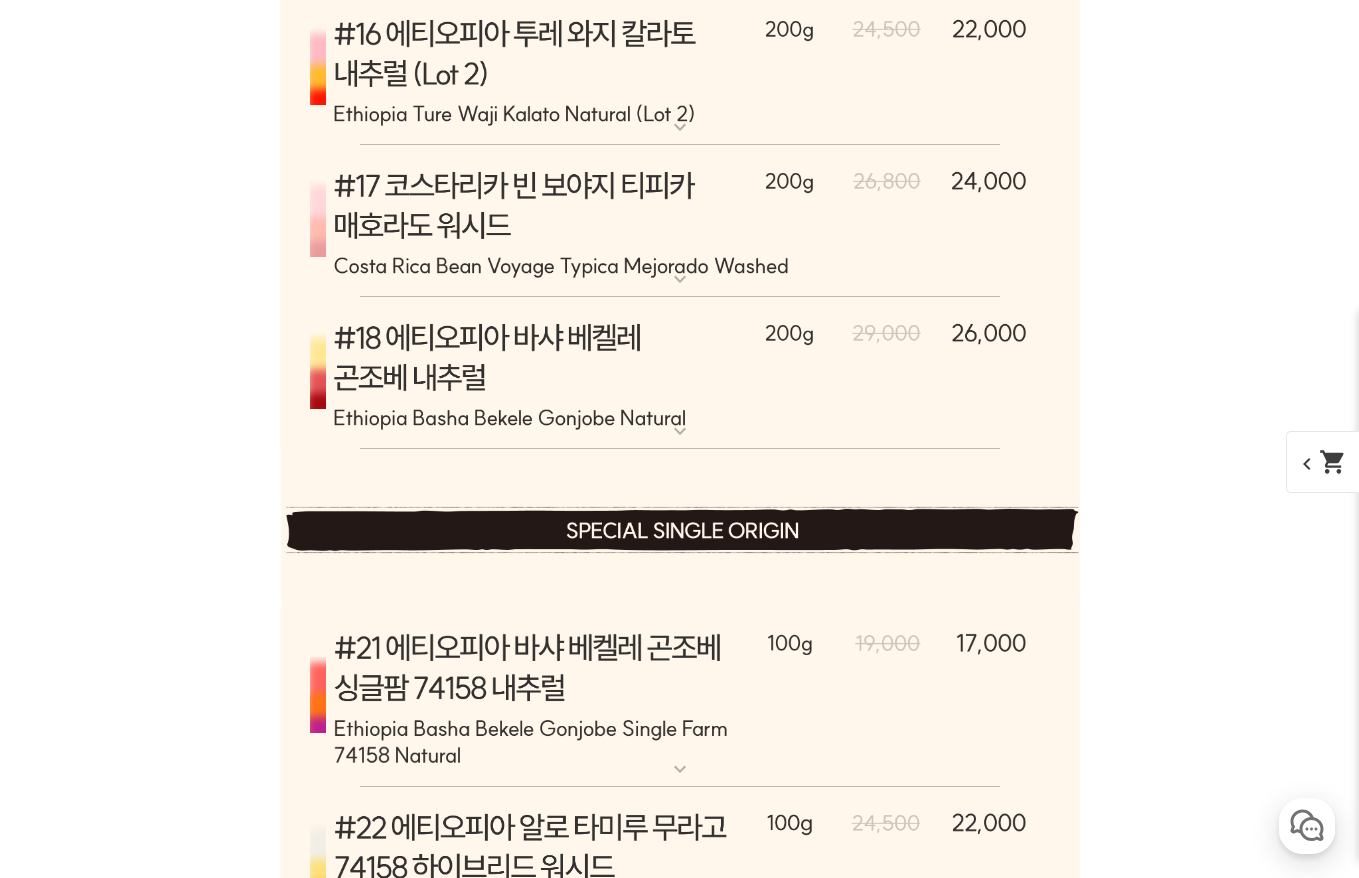 scroll, scrollTop: 15021, scrollLeft: 0, axis: vertical 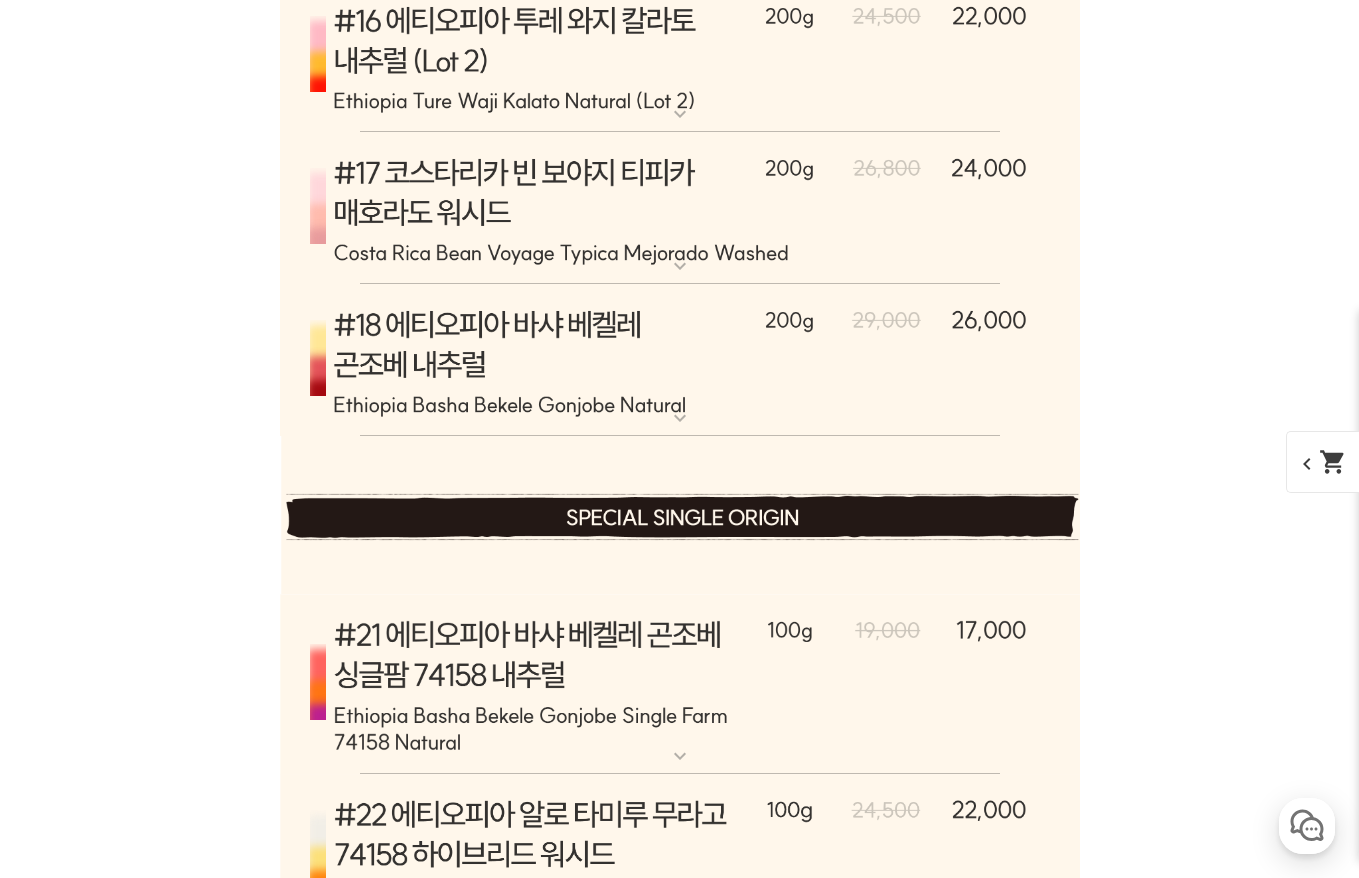 click at bounding box center (680, 360) 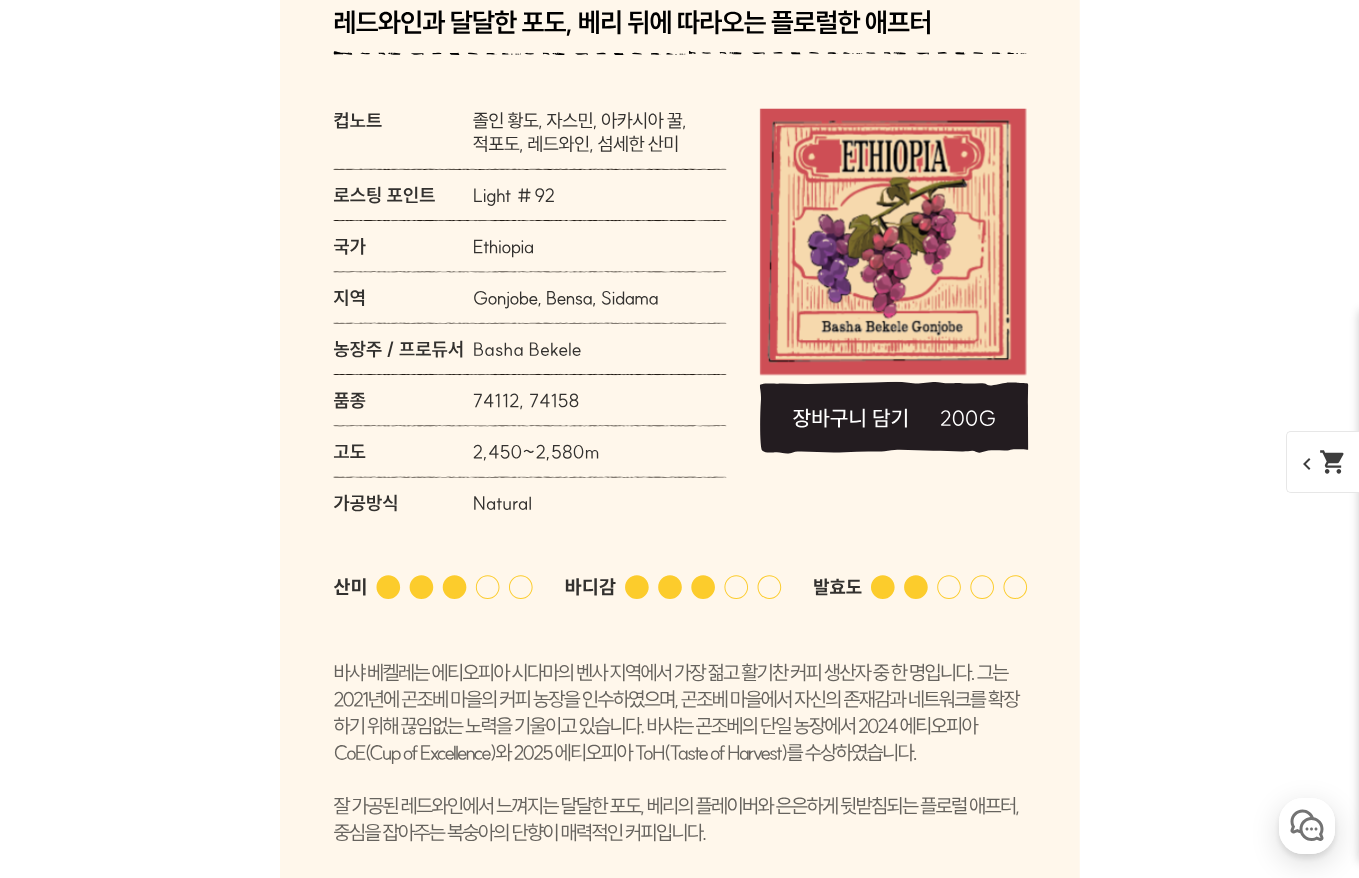 scroll, scrollTop: 15873, scrollLeft: 0, axis: vertical 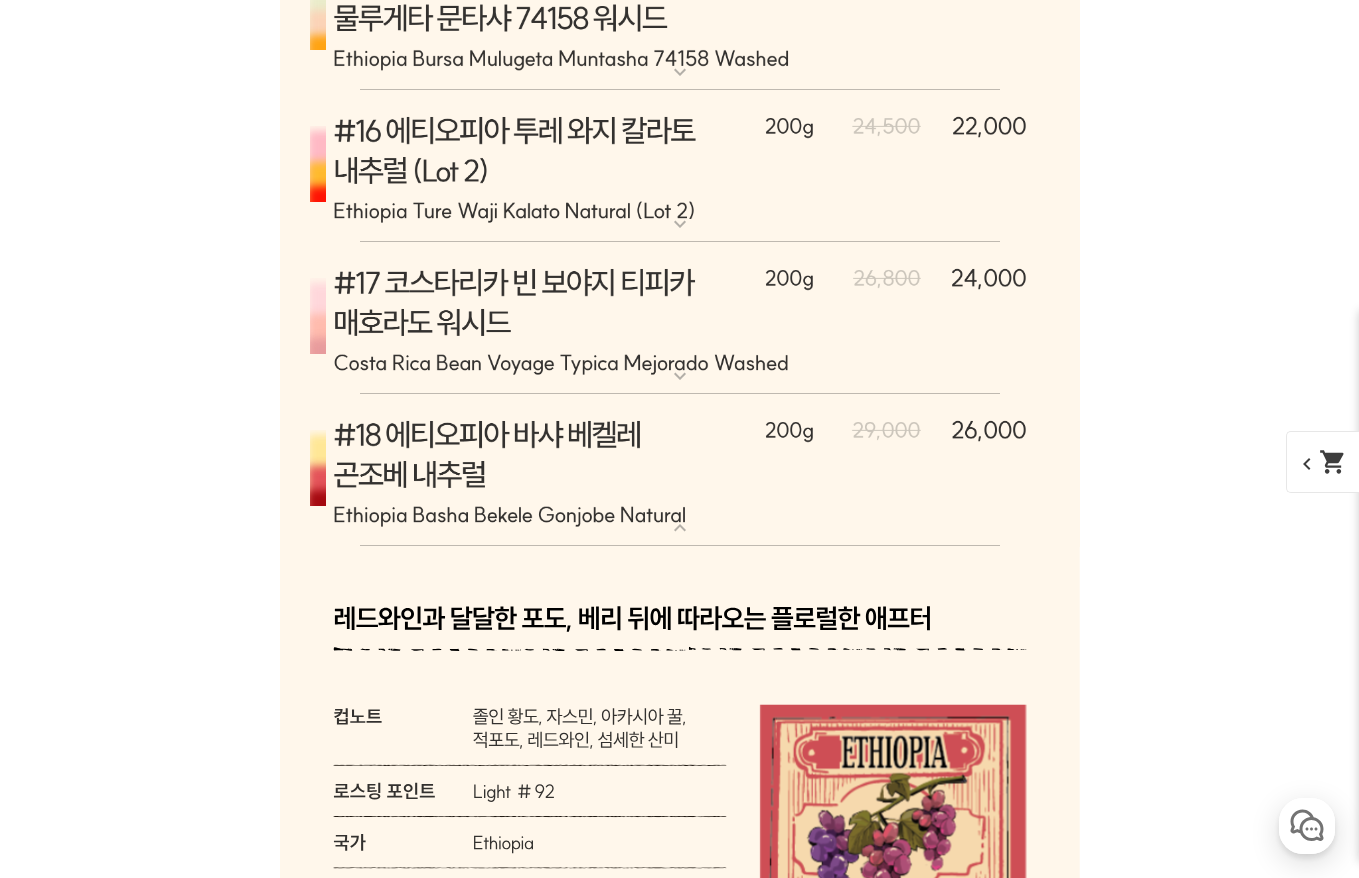 click at bounding box center (680, 470) 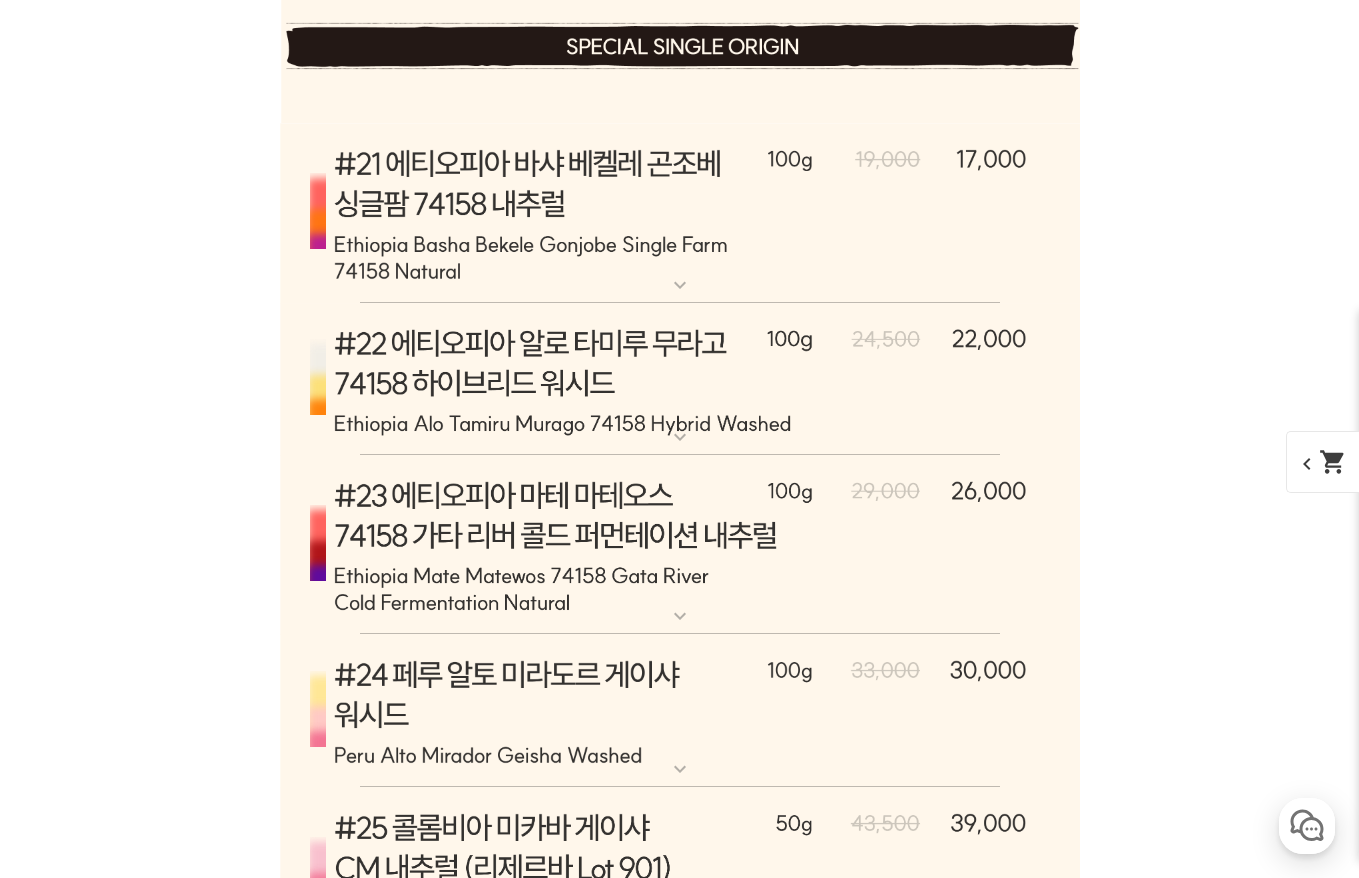 scroll, scrollTop: 15562, scrollLeft: 0, axis: vertical 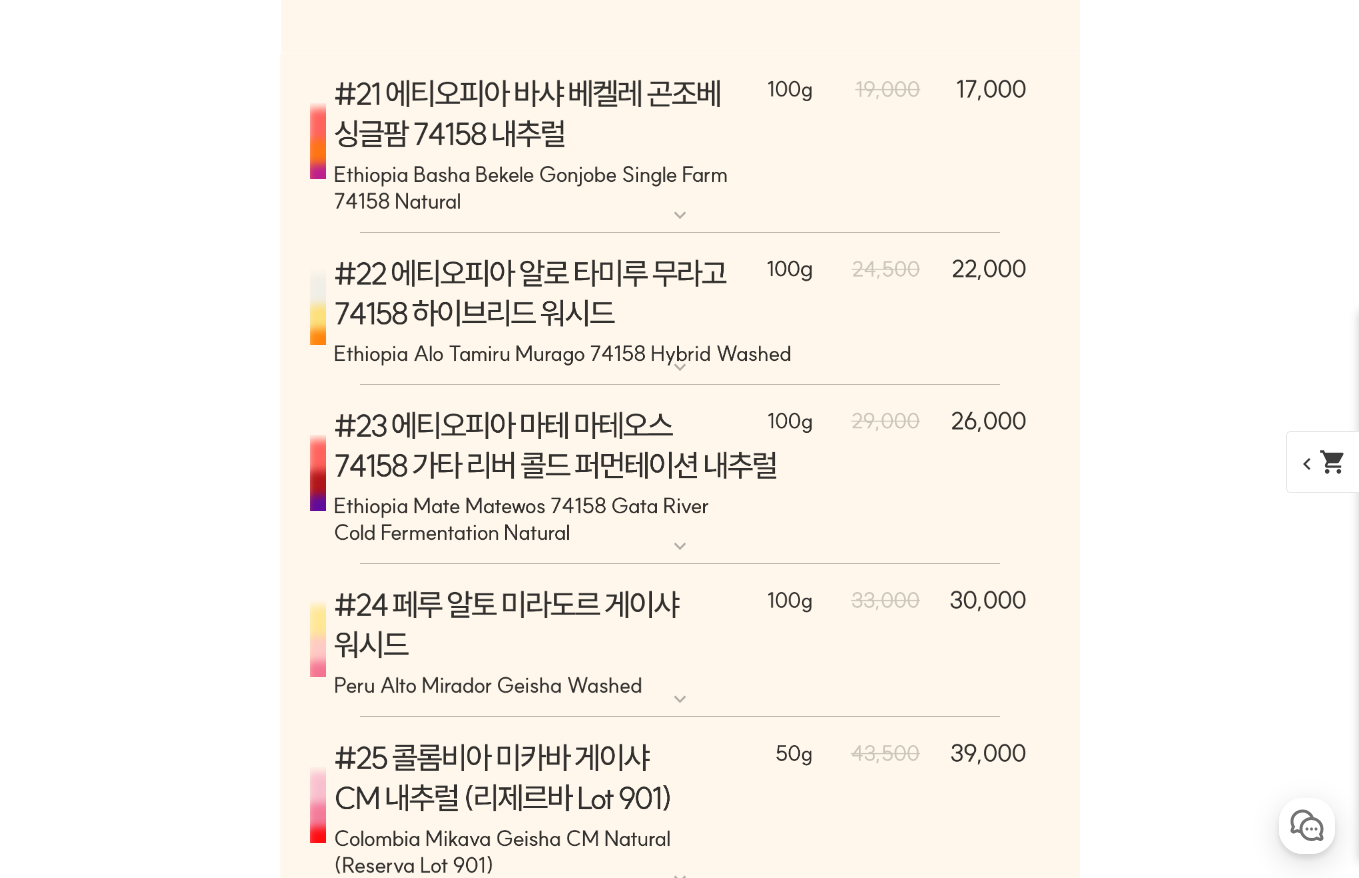 click at bounding box center [680, 475] 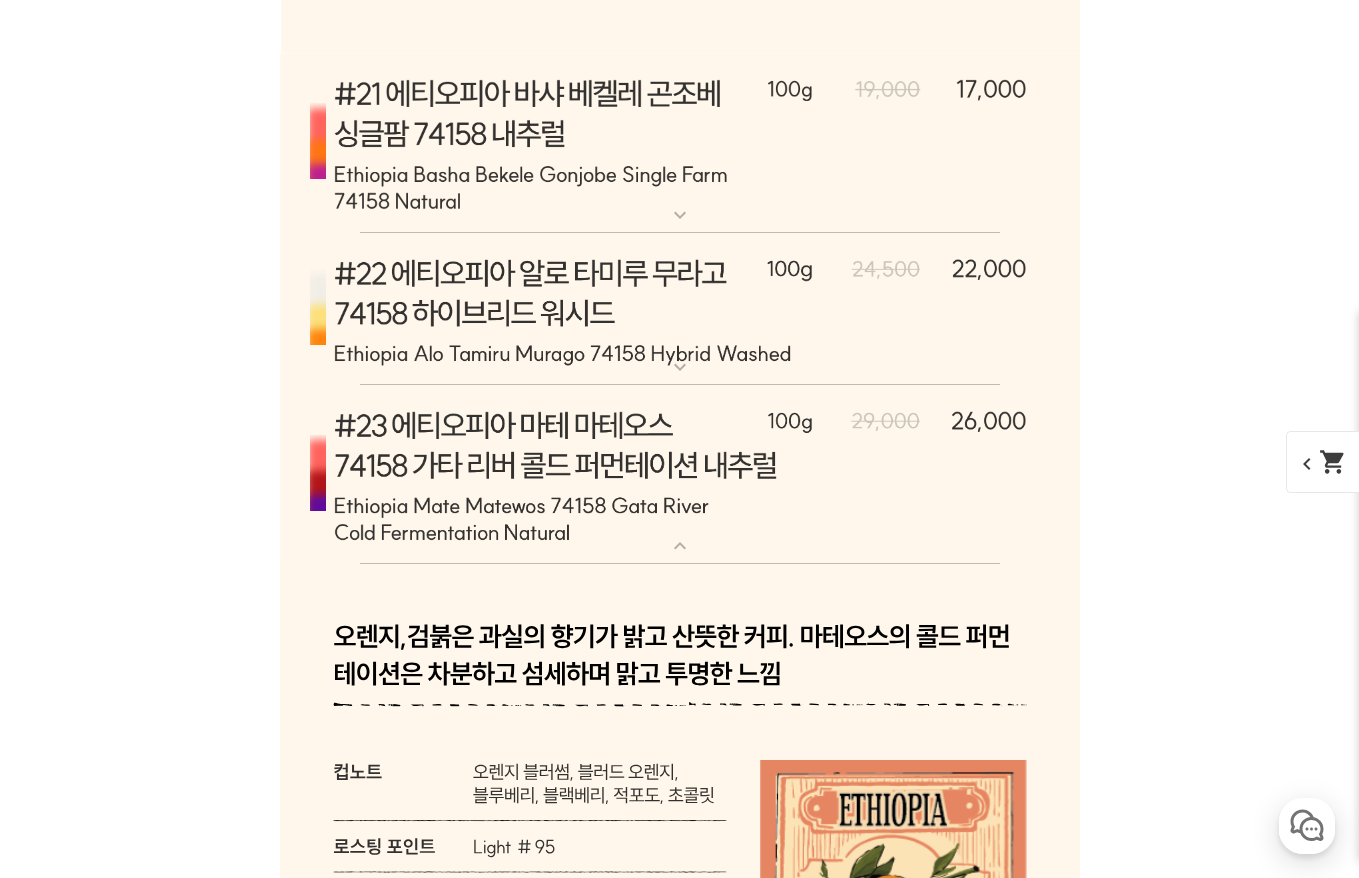 click at bounding box center (680, 475) 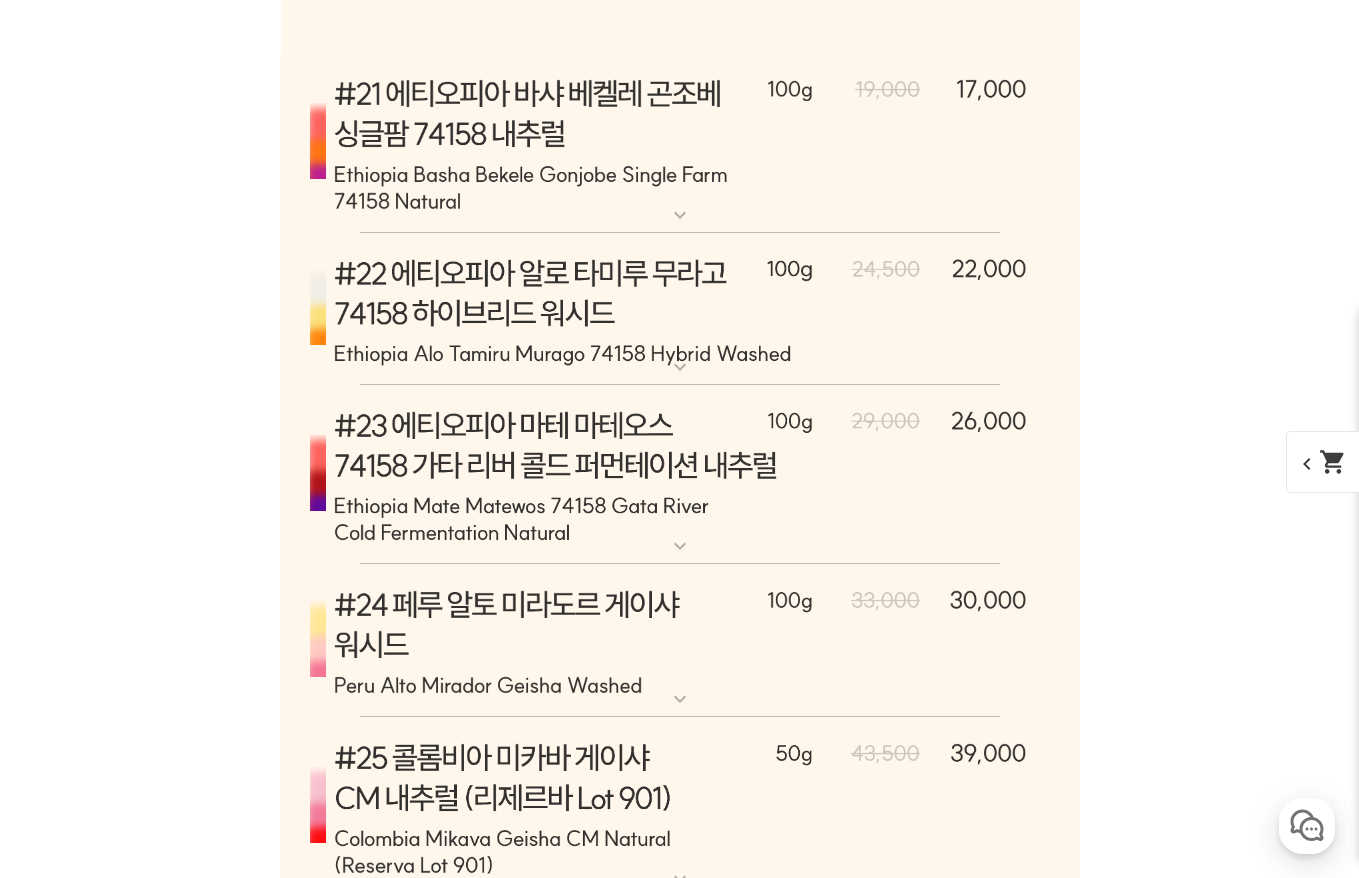 click on "전체상품목록 바로가기
본문 바로가기
일주일 간 보지 않기
닫기
회원가입
로그인
주문조회
장바구니
최근본상품
고객센터
공지사항
상품 후기
상품 Q&A
월피커 게시판
언스페셜티 소개 커피 머신 생두 분쇄도 가이드 온라인 클래스 공지사항
0
회원가입
로그인
주문조회
장바구니
최근본상품
언스페셜티 소개
커피
머신
생두
분쇄도 가이드
온라인 클래스
공지사항
고객센터" at bounding box center (679, -15123) 